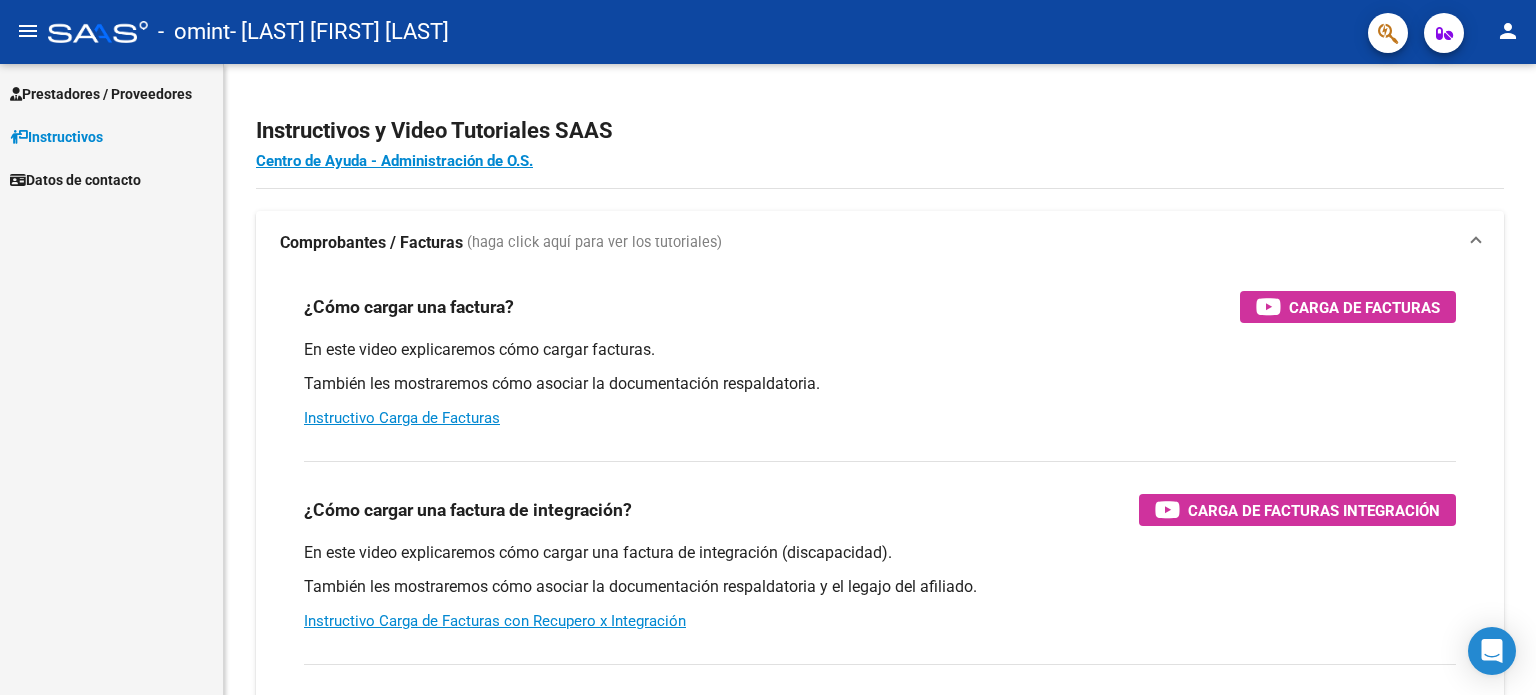 scroll, scrollTop: 0, scrollLeft: 0, axis: both 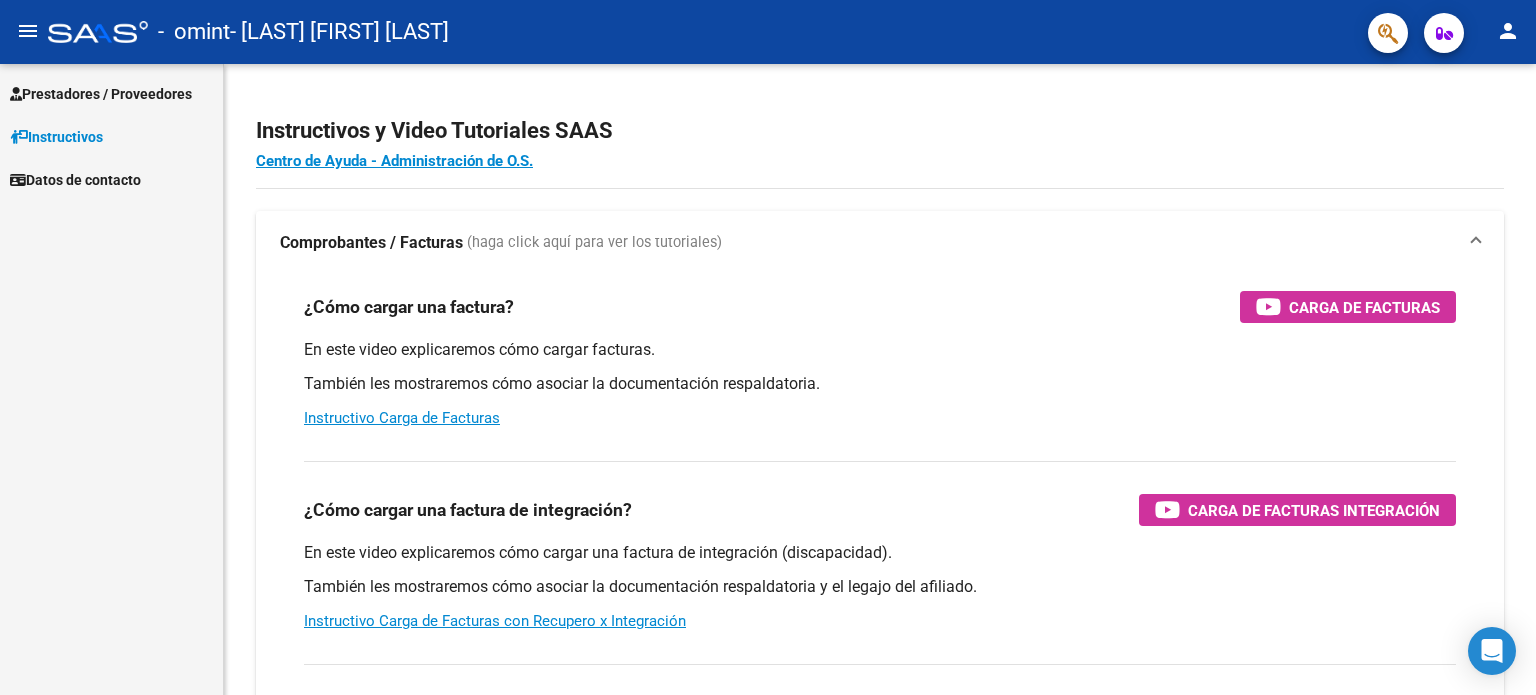 click on "Prestadores / Proveedores" at bounding box center (101, 94) 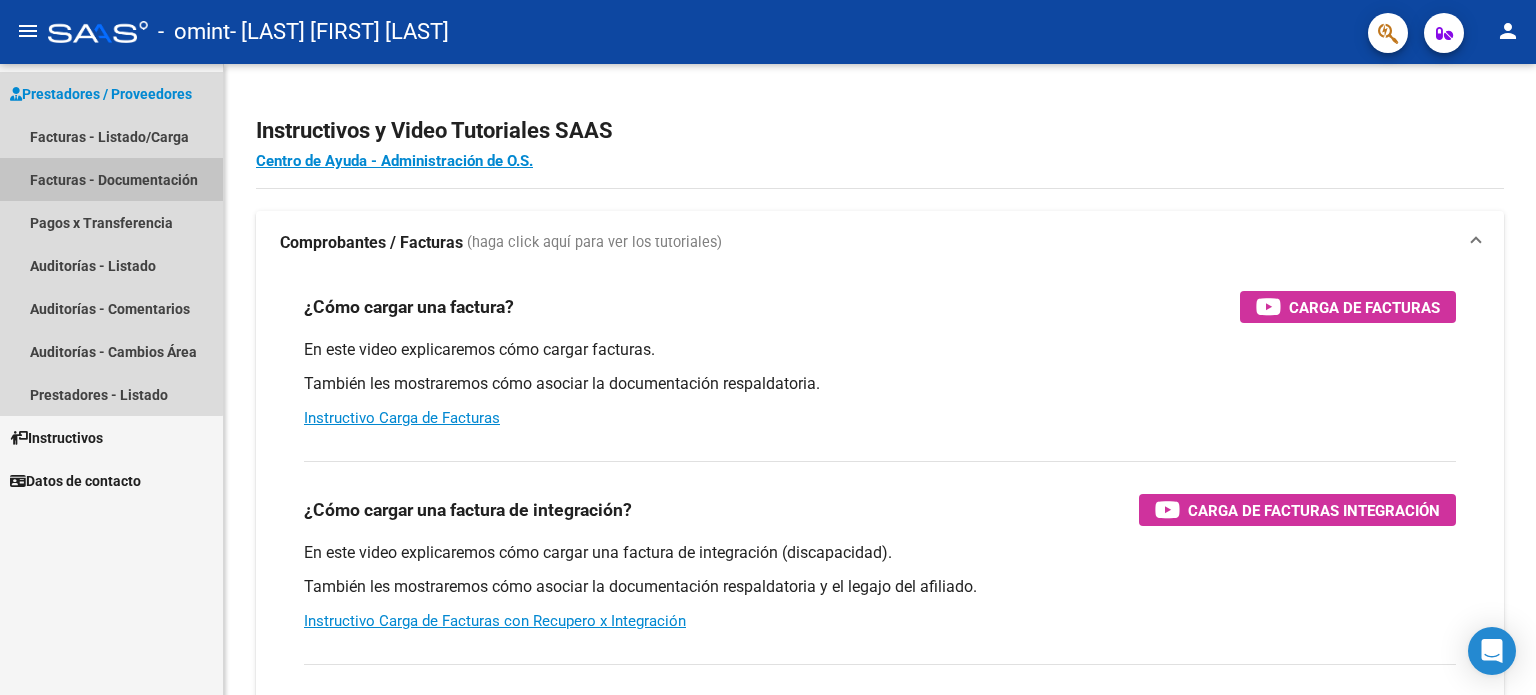click on "Facturas - Documentación" at bounding box center [111, 179] 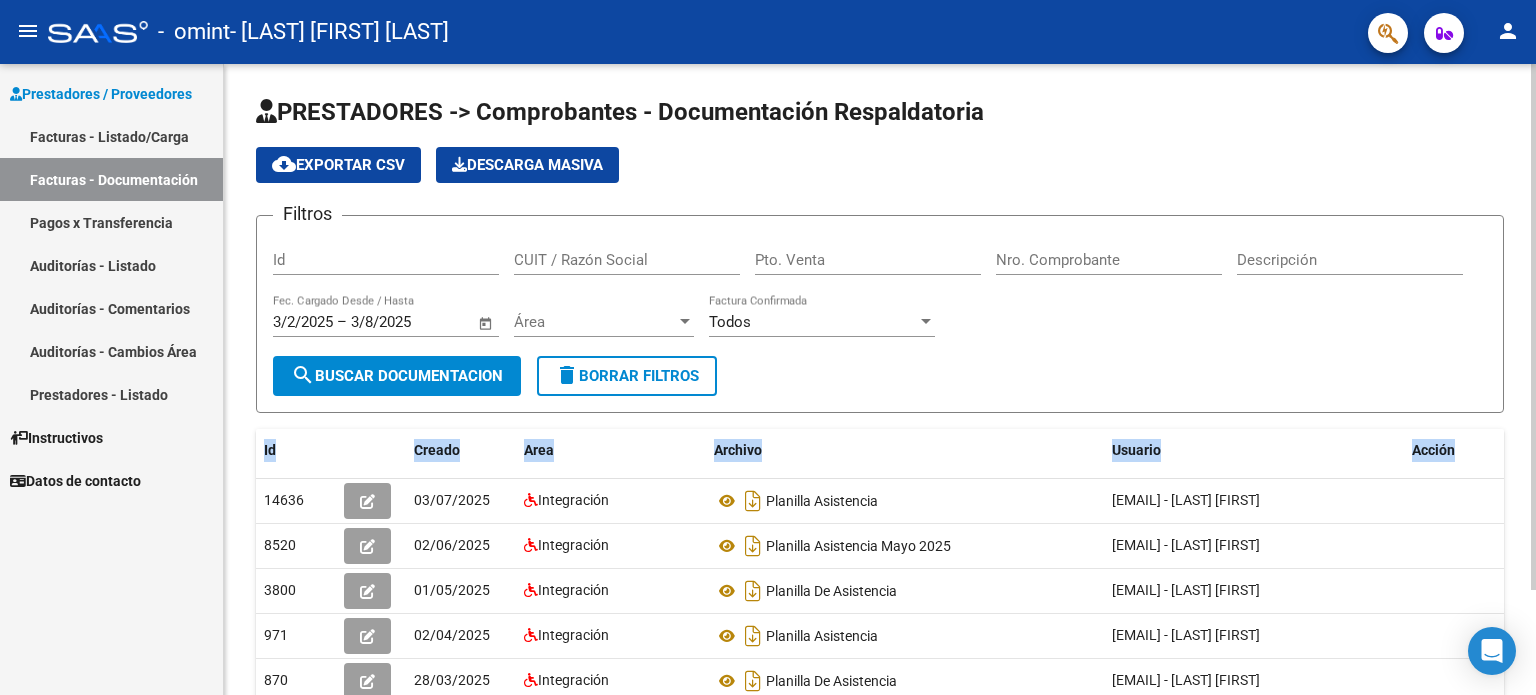 drag, startPoint x: 1528, startPoint y: 315, endPoint x: 1512, endPoint y: 412, distance: 98.31073 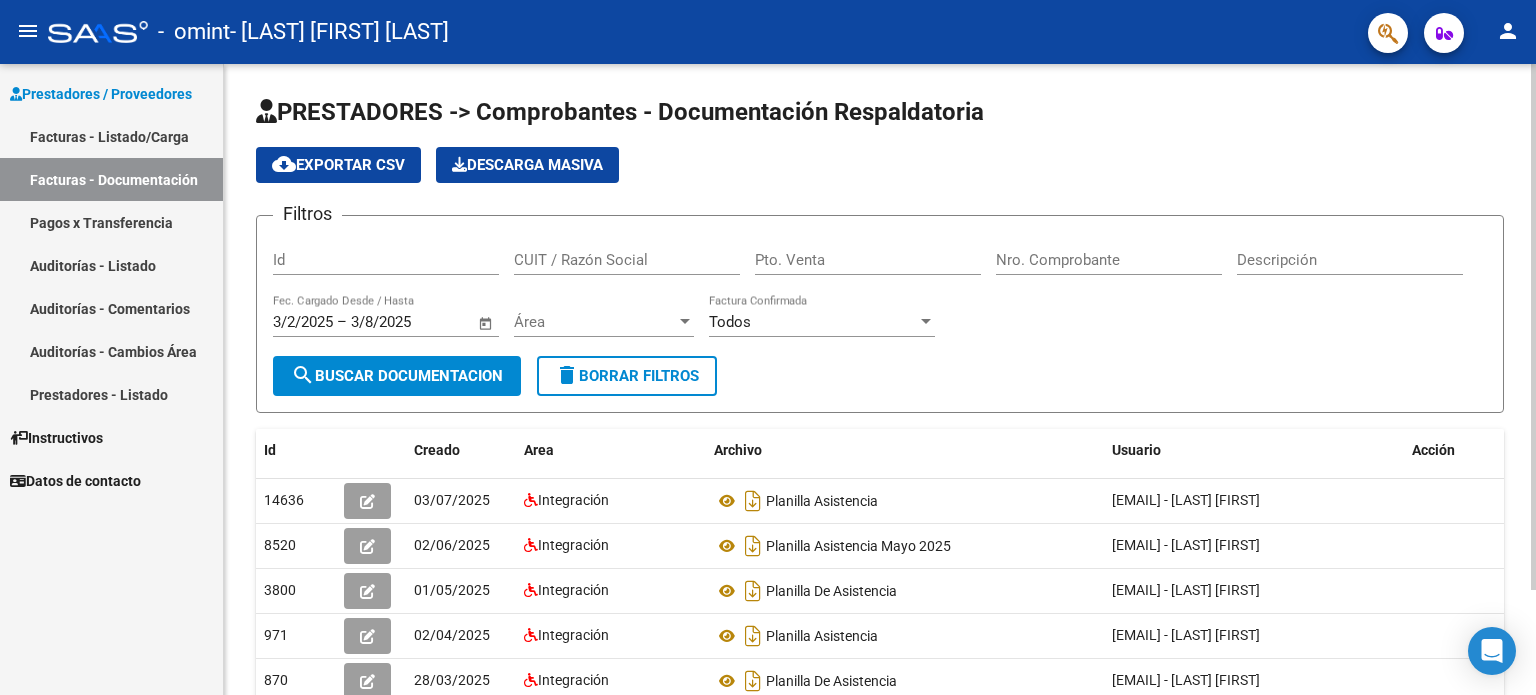 click on "PRESTADORES -> Comprobantes - Documentación Respaldatoria cloud_download  Exportar CSV   Descarga Masiva
Filtros Id CUIT / Razón Social Pto. Venta Nro. Comprobante Descripción 3/2/[YEAR] 3/2/[YEAR] – 3/8/[YEAR] 3/8/[YEAR] Fec. Cargado Desde / Hasta Área Área Todos Factura Confirmada search  Buscar Documentacion  delete  Borrar Filtros" 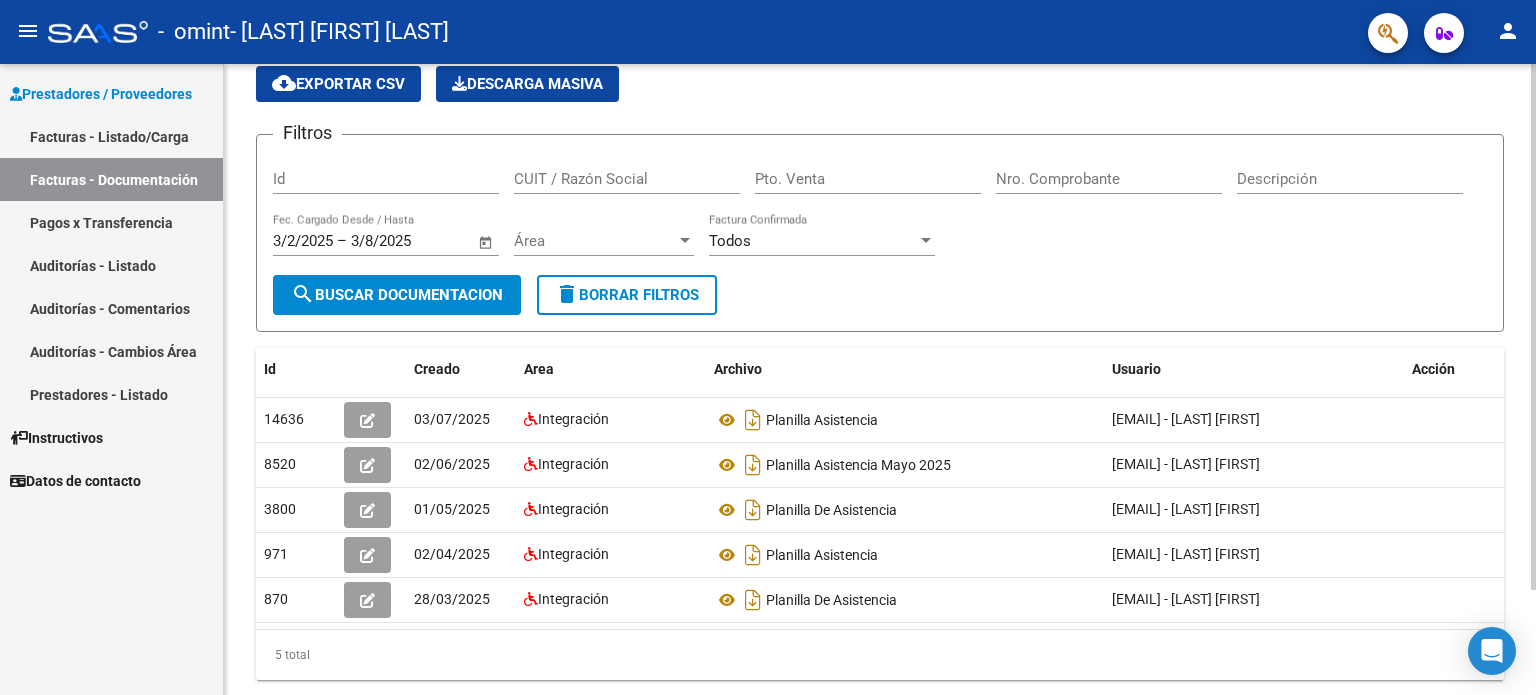 scroll, scrollTop: 0, scrollLeft: 0, axis: both 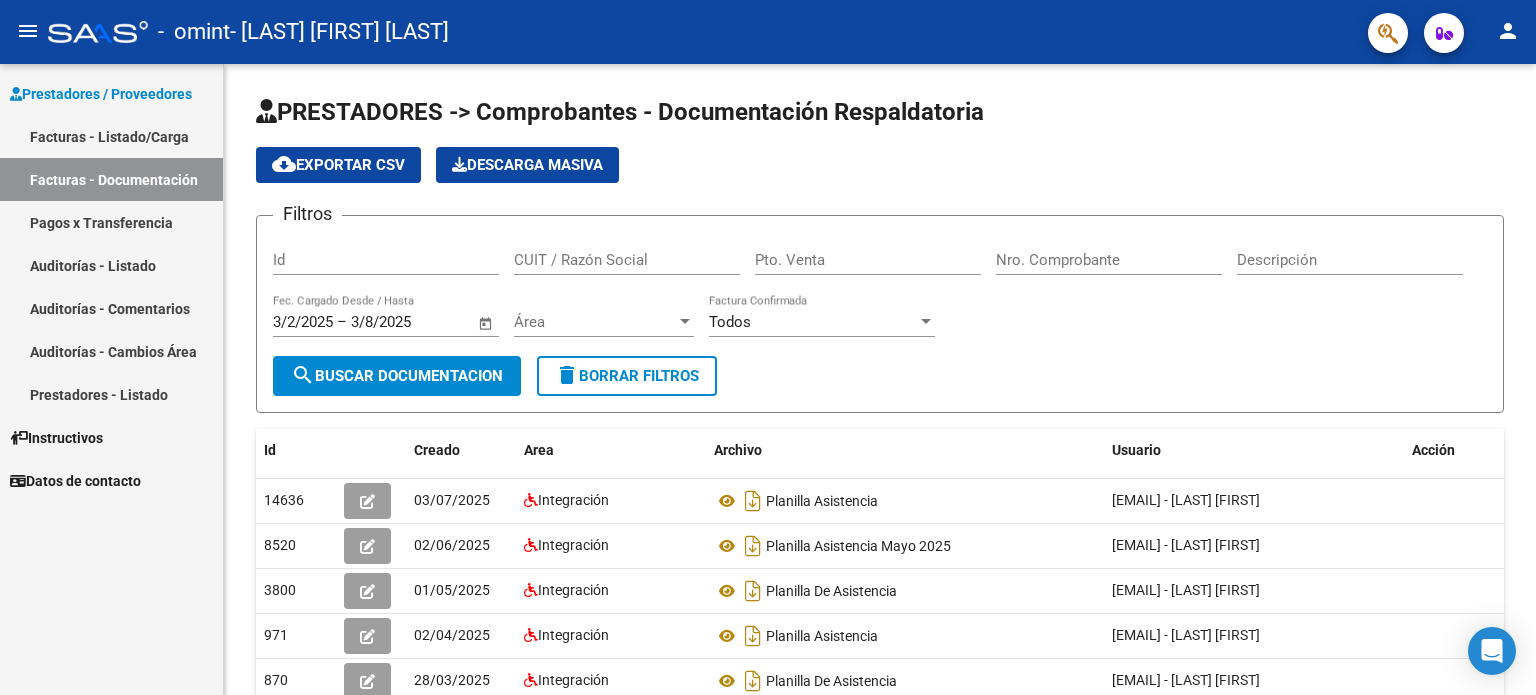 click on "Facturas - Listado/Carga" at bounding box center (111, 136) 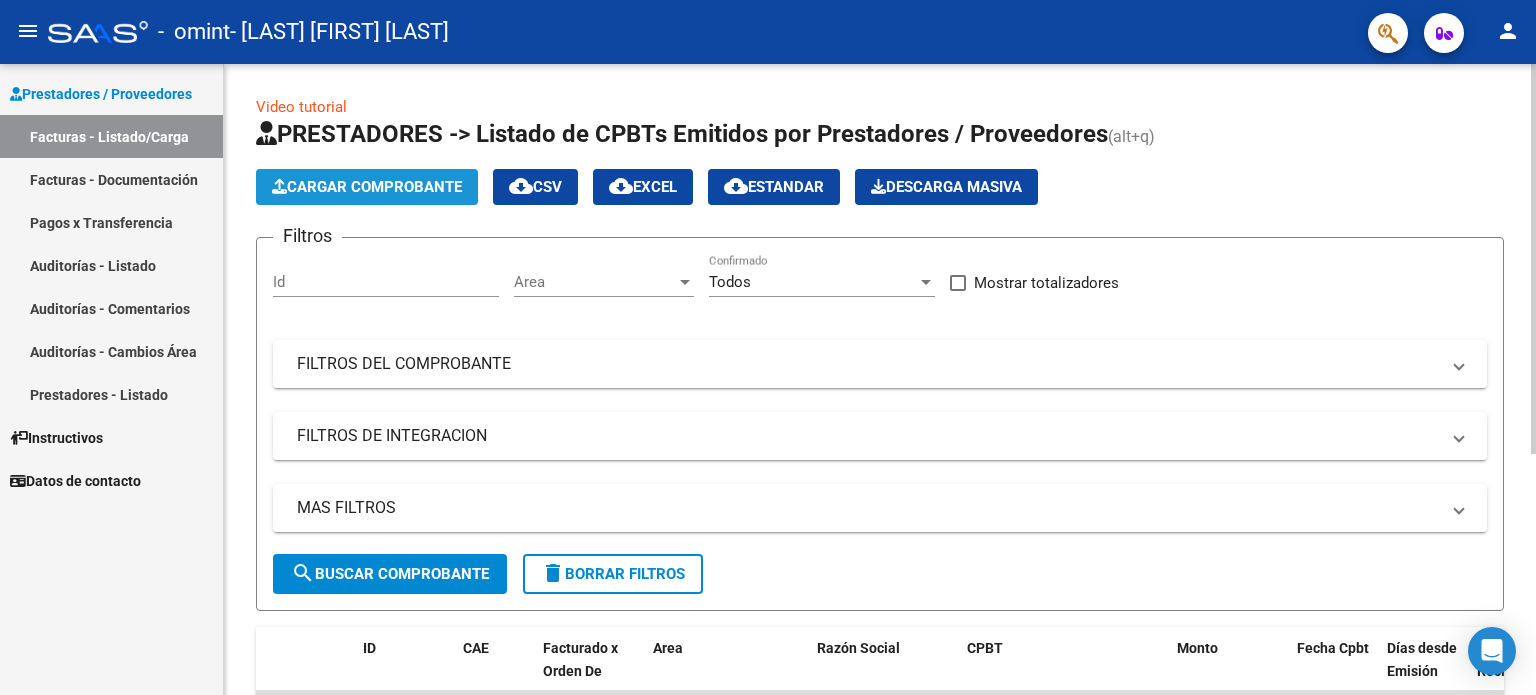 click on "Cargar Comprobante" 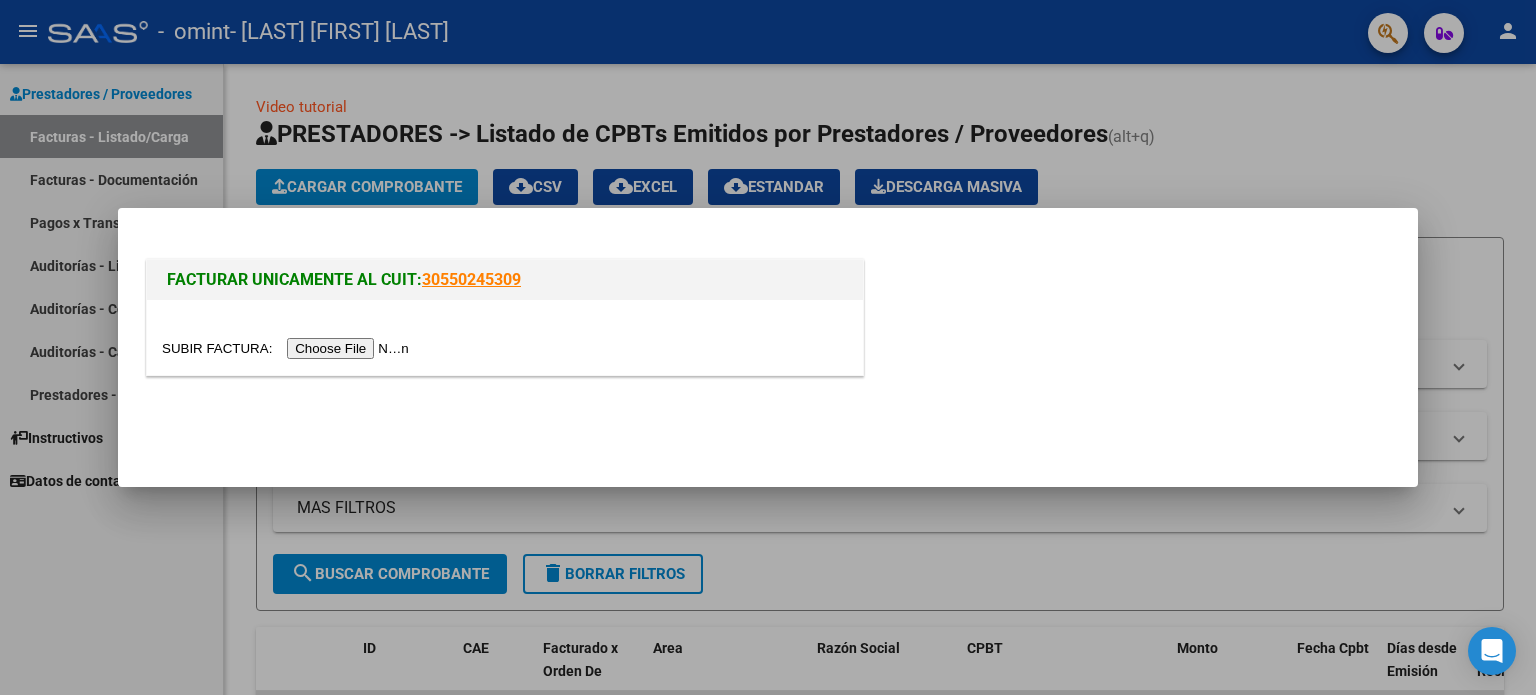 click at bounding box center [768, 347] 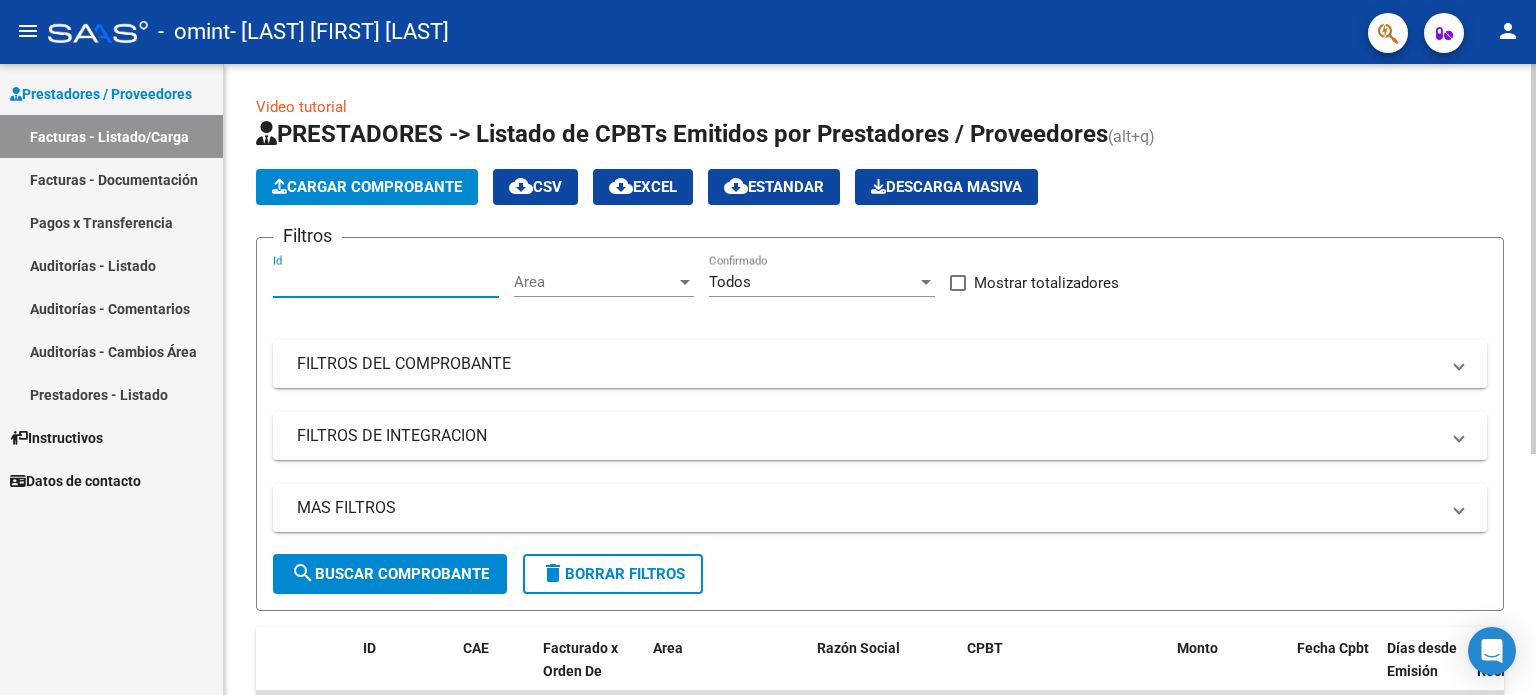 click on "Id" at bounding box center (386, 282) 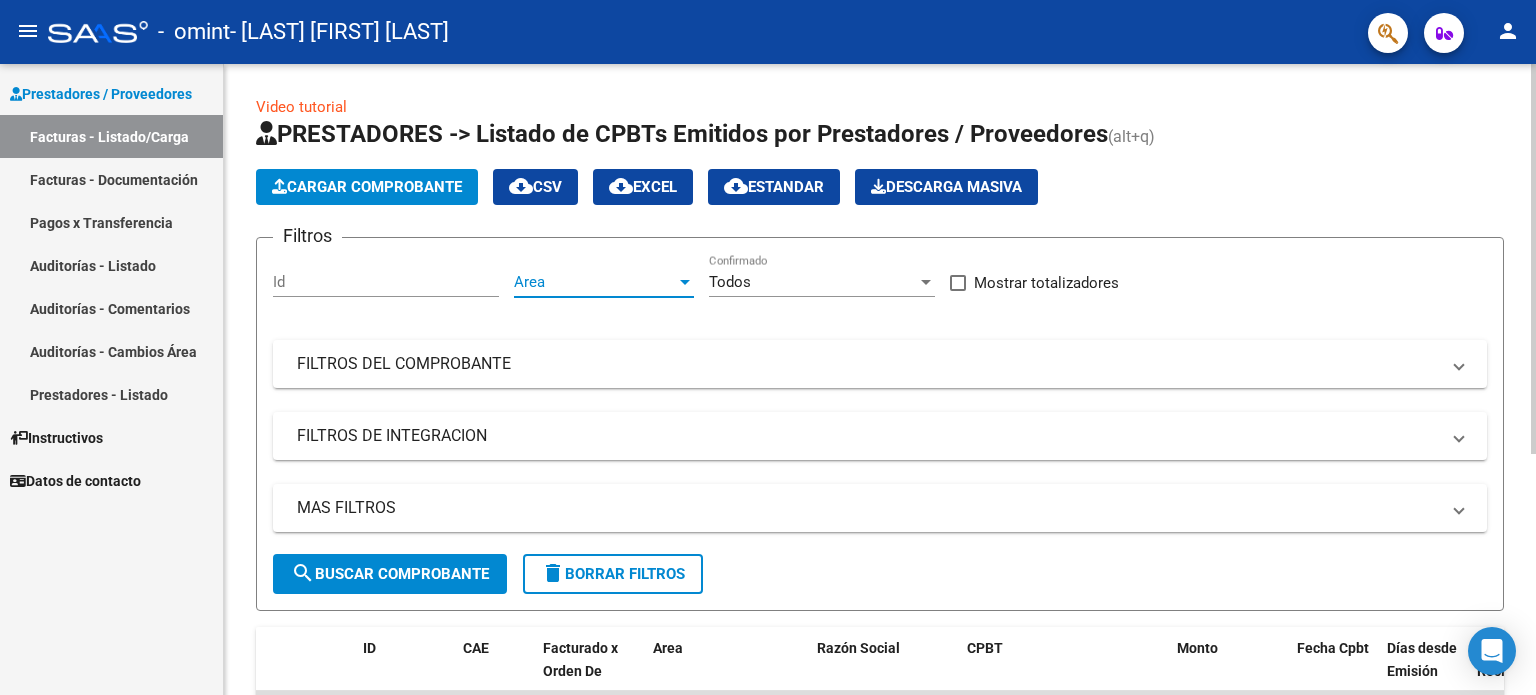 click on "Area" at bounding box center (595, 282) 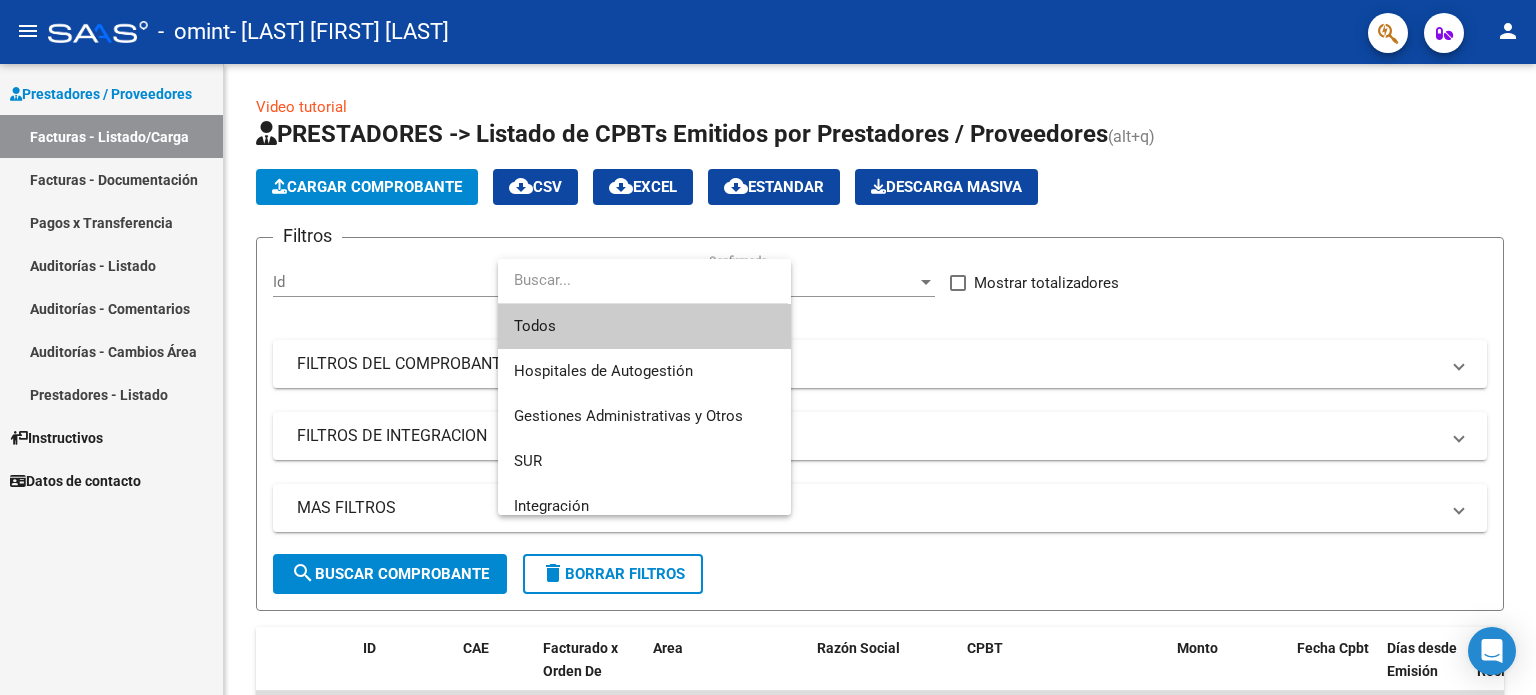 click at bounding box center (768, 347) 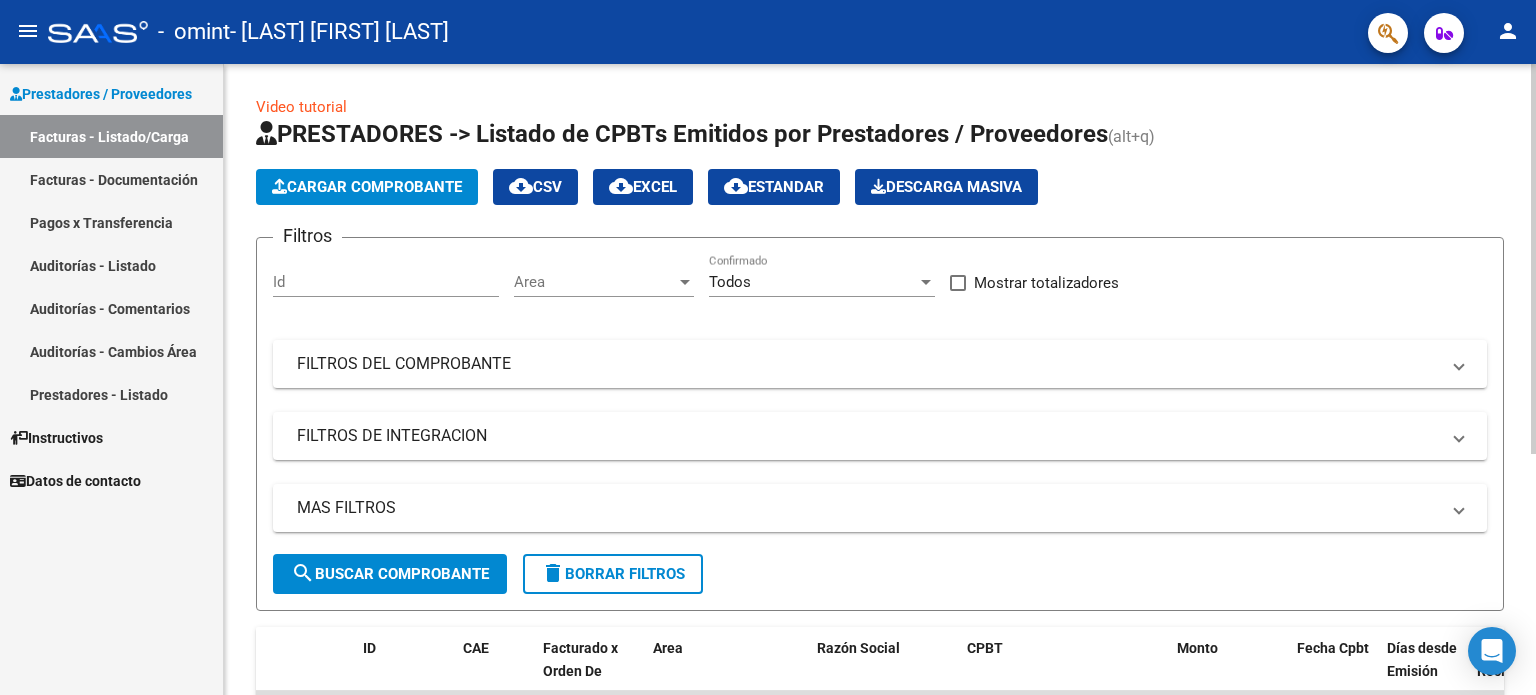 click on "Filtros Id Area Area Todos Confirmado   Mostrar totalizadores   FILTROS DEL COMPROBANTE  Comprobante Tipo Comprobante Tipo Start date – End date Fec. Comprobante Desde / Hasta Días Emisión Desde(cant. días) Días Emisión Hasta(cant. días) CUIT / Razón Social Pto. Venta Nro. Comprobante Código SSS CAE Válido CAE Válido Todos Cargado Módulo Hosp. Todos Tiene facturacion Apócrifa Hospital Refes  FILTROS DE INTEGRACION  Período De Prestación Campos del Archivo de Rendición Devuelto x SSS (dr_envio) Todos Rendido x SSS (dr_envio) Tipo de Registro Tipo de Registro Período Presentación Período Presentación Campos del Legajo Asociado (preaprobación) Afiliado Legajo (cuil/nombre) Todos Solo facturas preaprobadas  MAS FILTROS  Todos Con Doc. Respaldatoria Todos Con Trazabilidad Todos Asociado a Expediente Sur Auditoría Auditoría Auditoría Id Start date – End date Auditoría Confirmada Desde / Hasta Start date – End date Fec. Rec. Desde / Hasta Start date – End date Start date – End date" 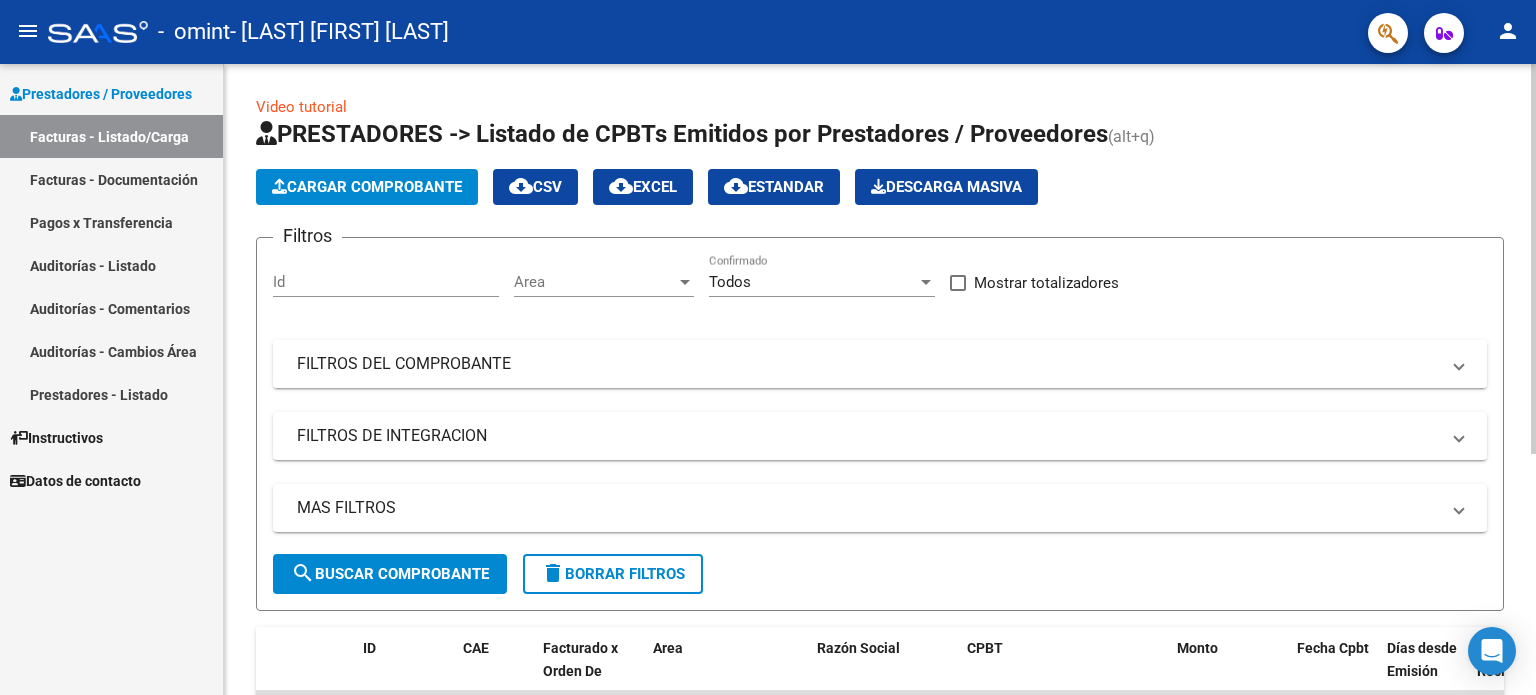 click on "FILTROS DEL COMPROBANTE" at bounding box center [868, 364] 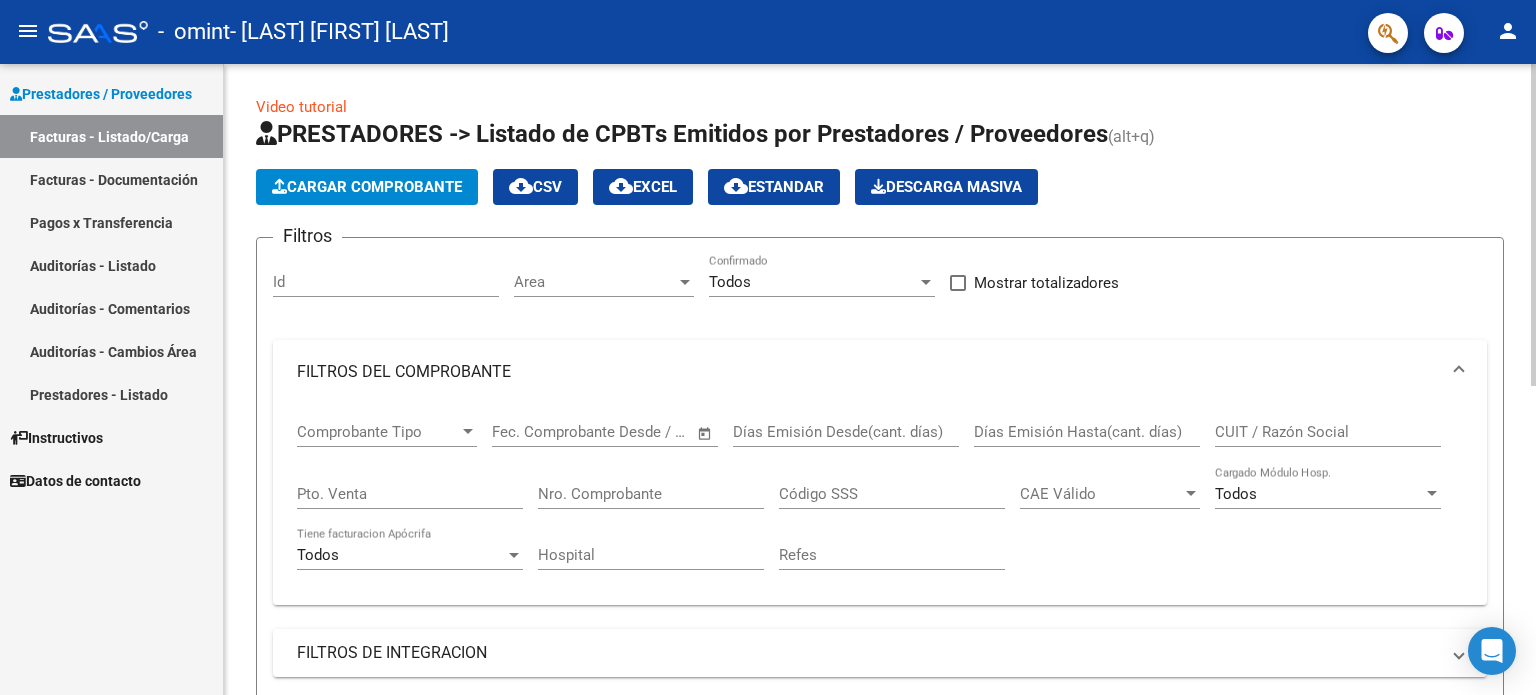 click on "Video tutorial   PRESTADORES -> Listado de CPBTs Emitidos por Prestadores / Proveedores (alt+q)   Cargar Comprobante
cloud_download  CSV  cloud_download  EXCEL  cloud_download  Estandar   Descarga Masiva
Filtros Id Area Area Todos Confirmado   Mostrar totalizadores   FILTROS DEL COMPROBANTE  Comprobante Tipo Comprobante Tipo Start date – End date Fec. Comprobante Desde / Hasta Días Emisión Desde(cant. días) Días Emisión Hasta(cant. días) CUIT / Razón Social Pto. Venta Nro. Comprobante Código SSS CAE Válido CAE Válido Todos Cargado Módulo Hosp. Todos Tiene facturacion Apócrifa Hospital Refes  FILTROS DE INTEGRACION  Período De Prestación Campos del Archivo de Rendición Devuelto x SSS (dr_envio) Todos Rendido x SSS (dr_envio) Tipo de Registro Tipo de Registro Período Presentación Período Presentación Campos del Legajo Asociado (preaprobación) Afiliado Legajo (cuil/nombre) Todos Solo facturas preaprobadas  MAS FILTROS  Todos Con Doc. Respaldatoria Todos Con Trazabilidad Todos – –" 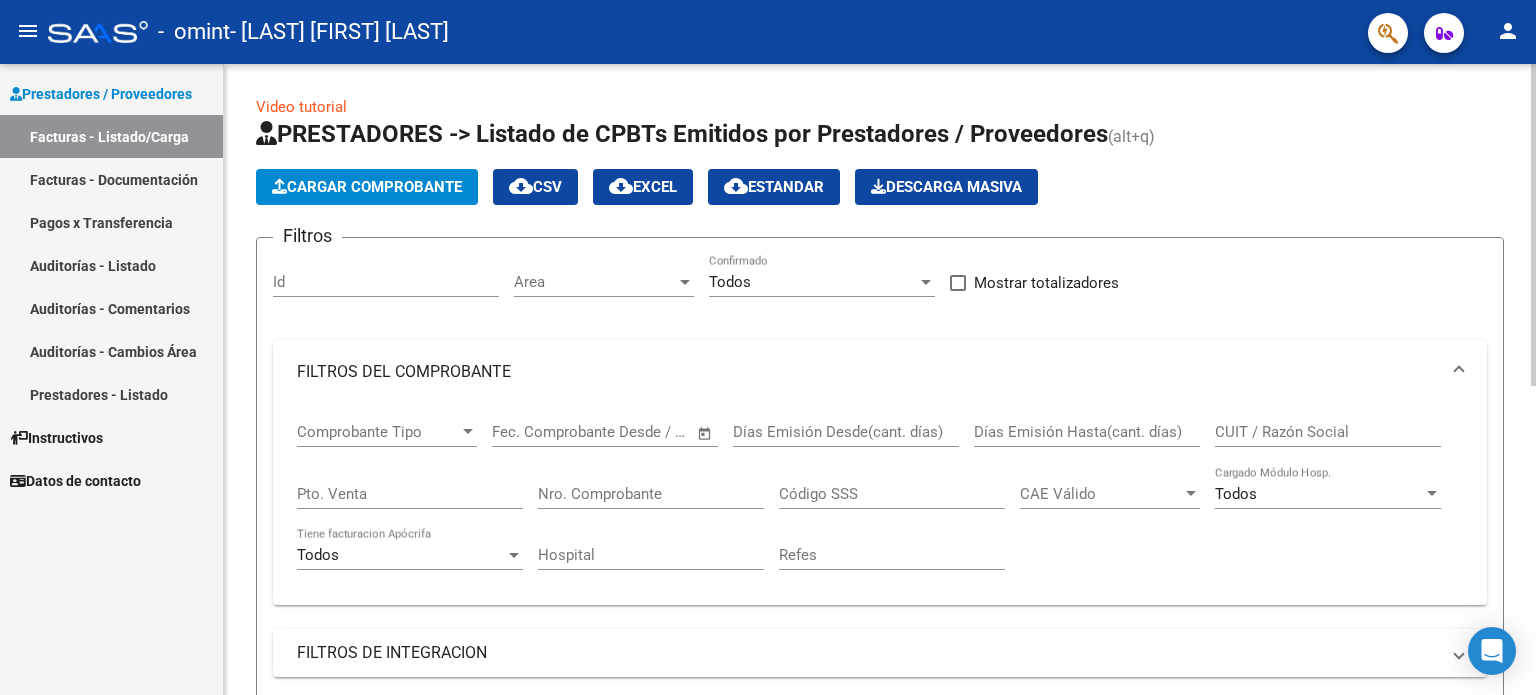 click on "Filtros" 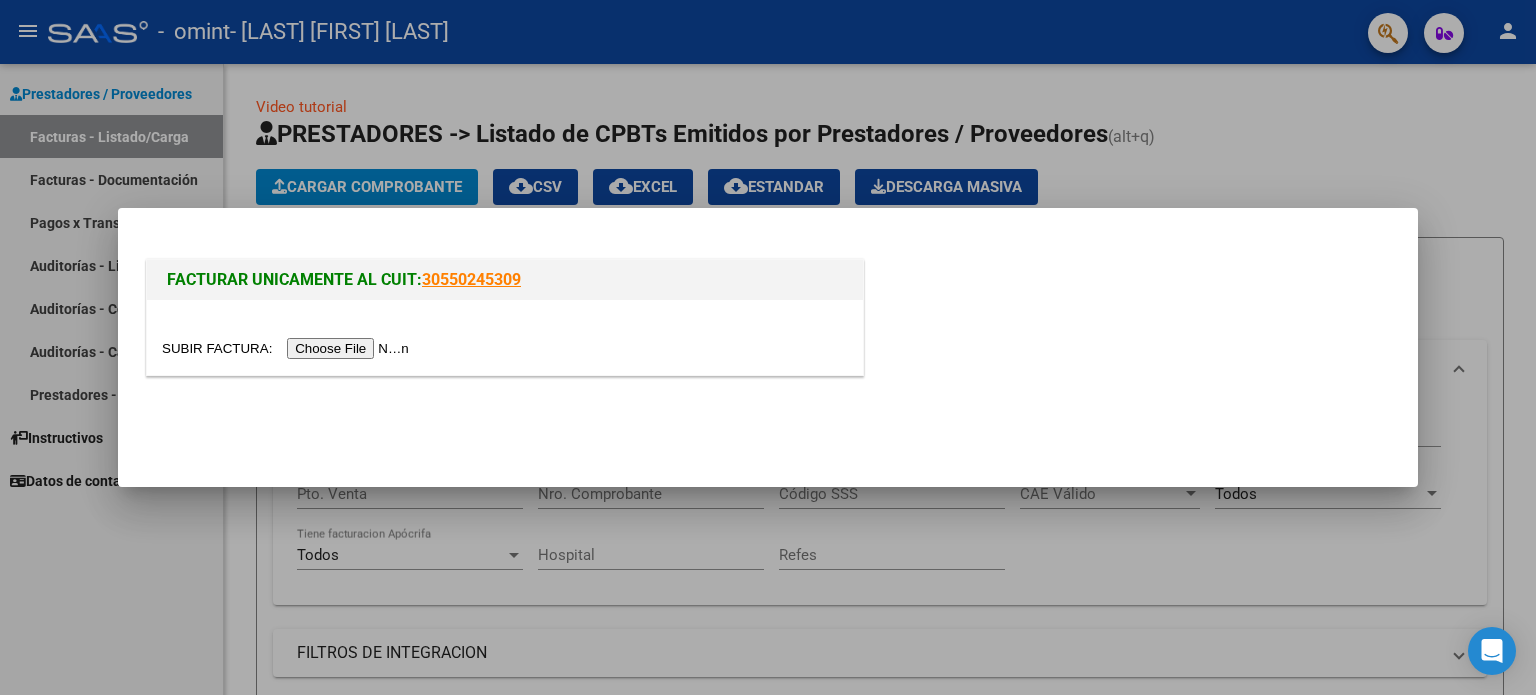 click on "30550245309" at bounding box center [471, 279] 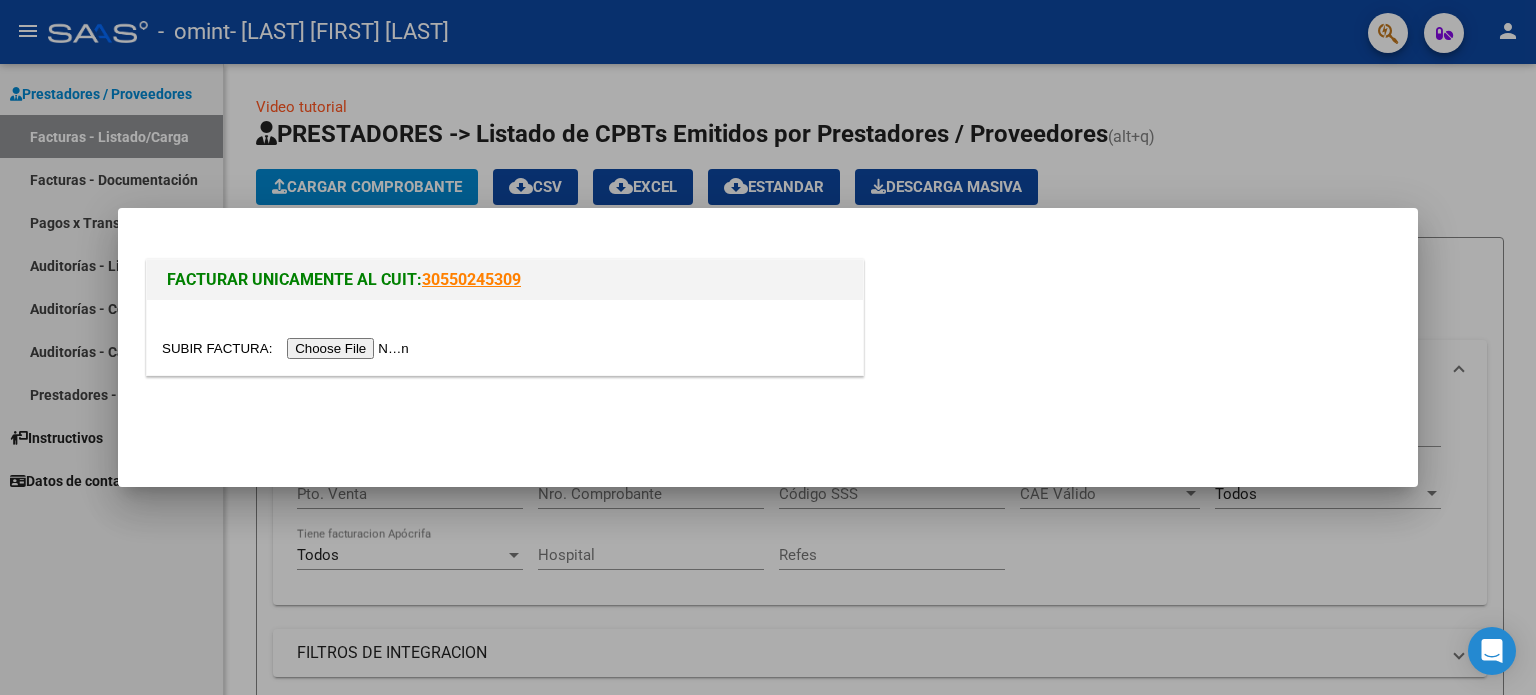 click at bounding box center [288, 348] 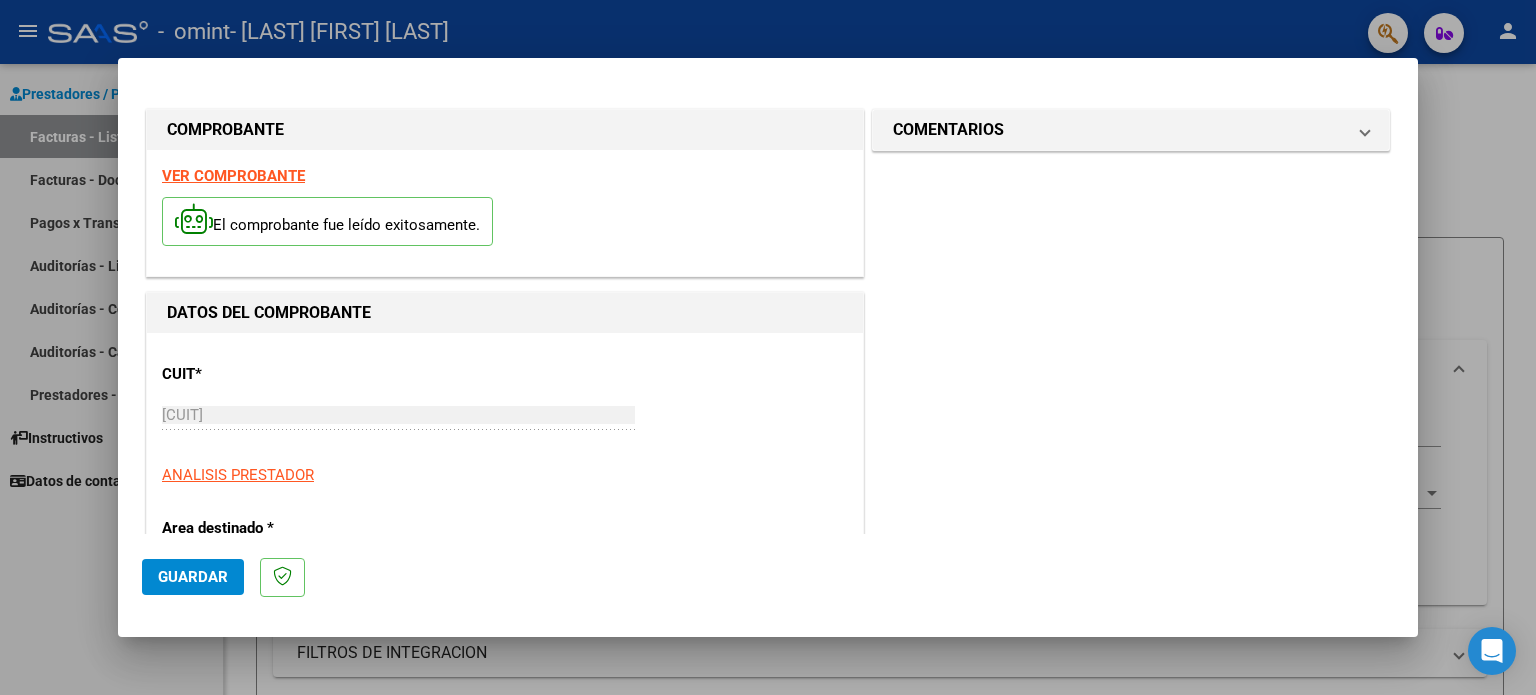 click on "Guardar" 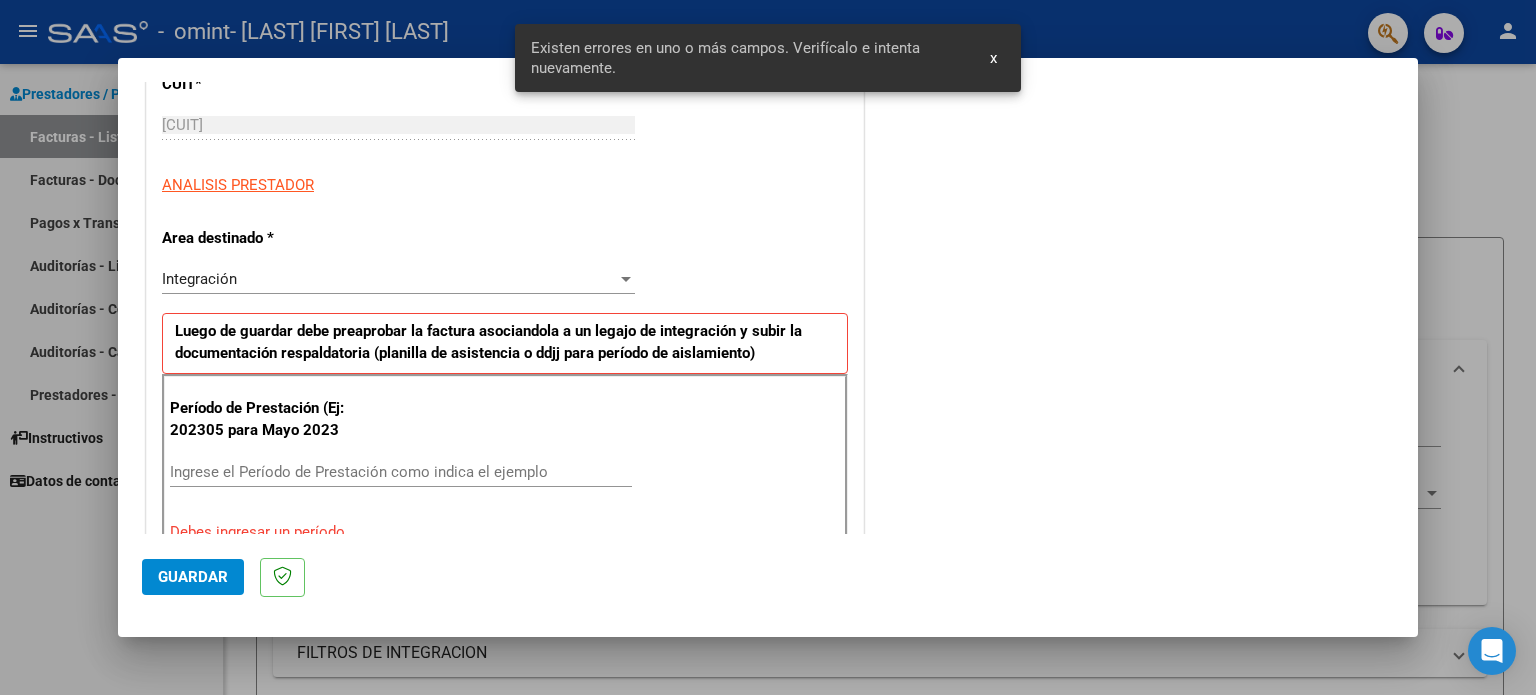 scroll, scrollTop: 431, scrollLeft: 0, axis: vertical 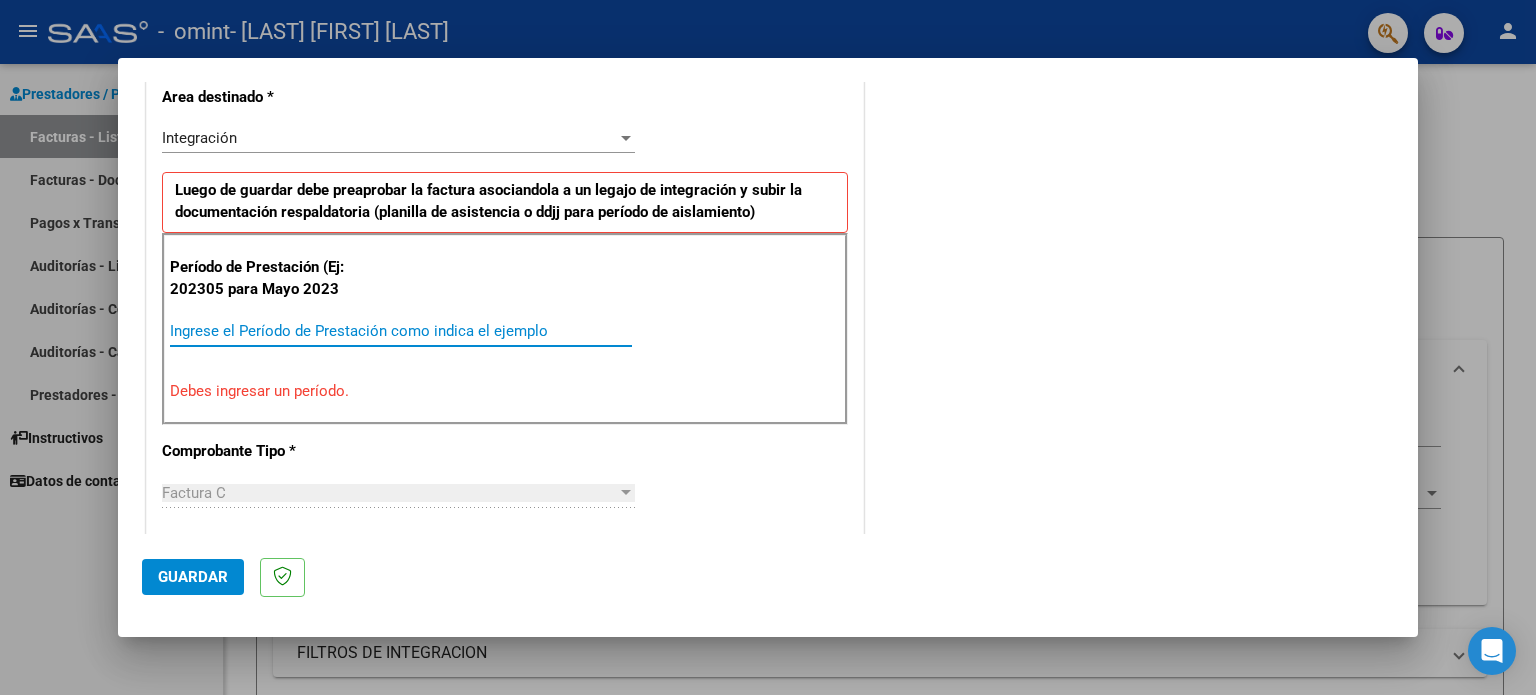 click on "Ingrese el Período de Prestación como indica el ejemplo" at bounding box center [401, 331] 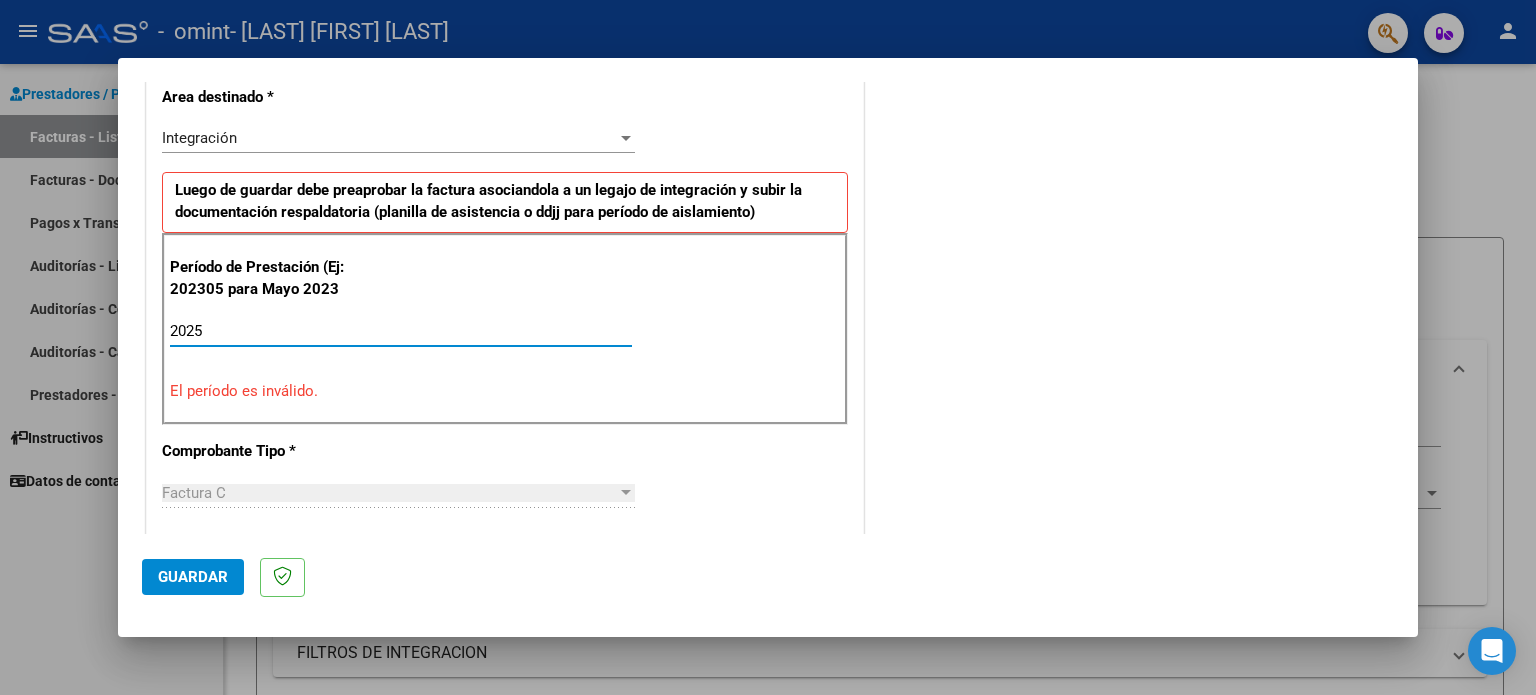 click on "2025 Ingrese el Período de Prestación como indica el ejemplo" at bounding box center (401, 331) 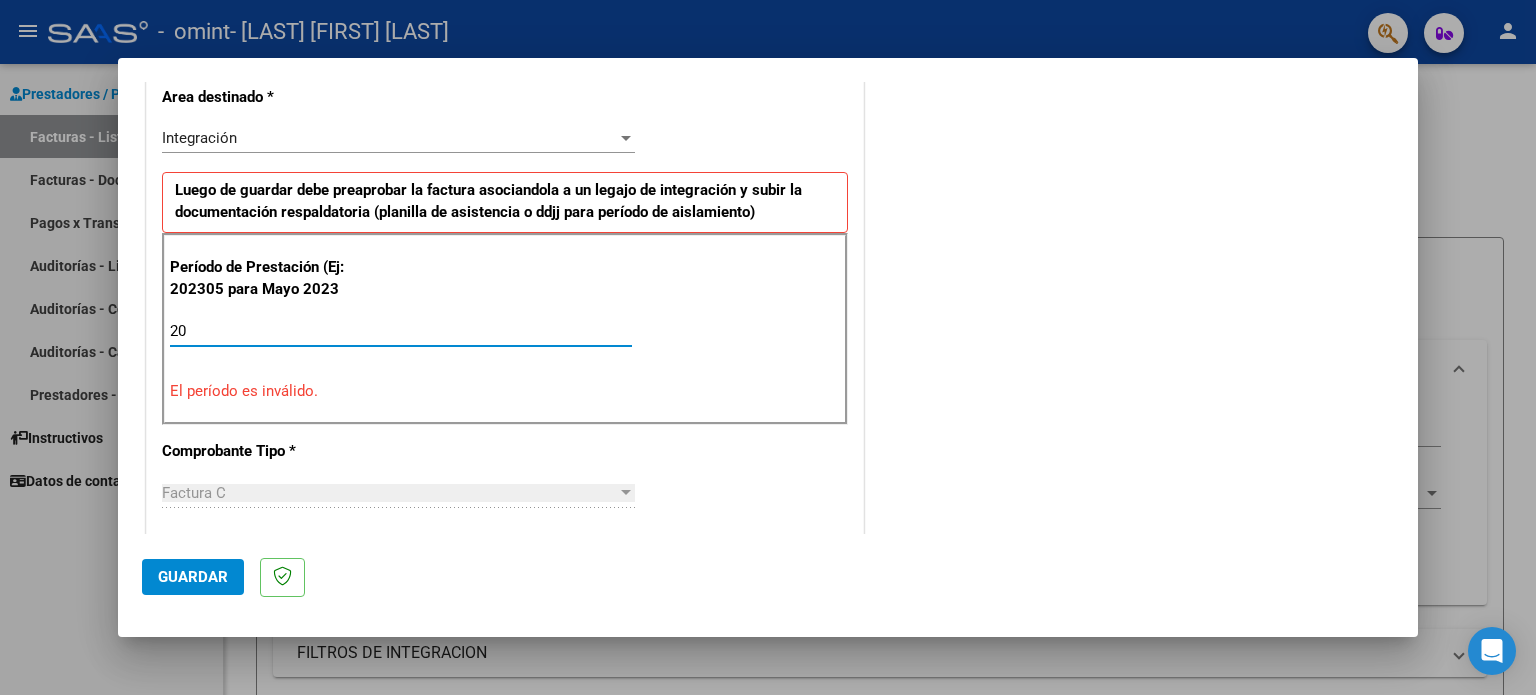 type on "2" 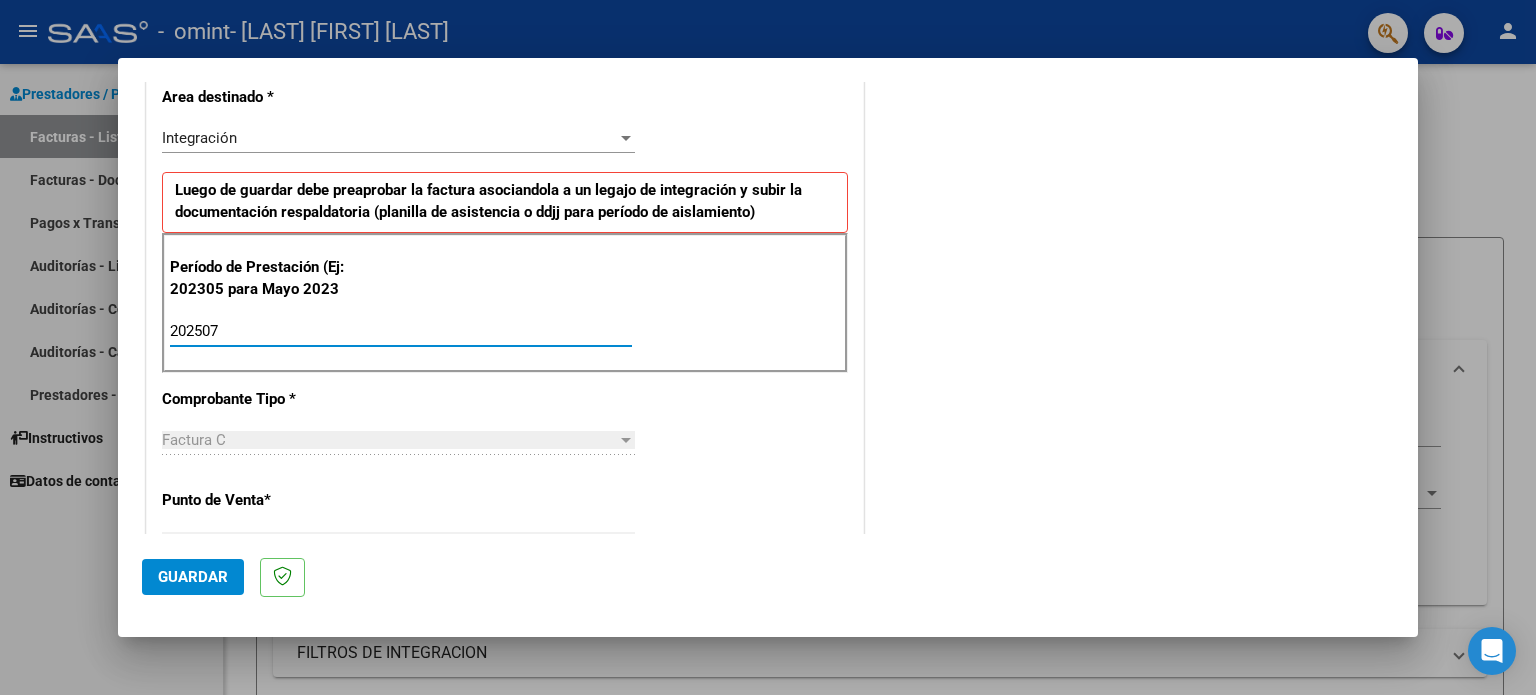 type on "202507" 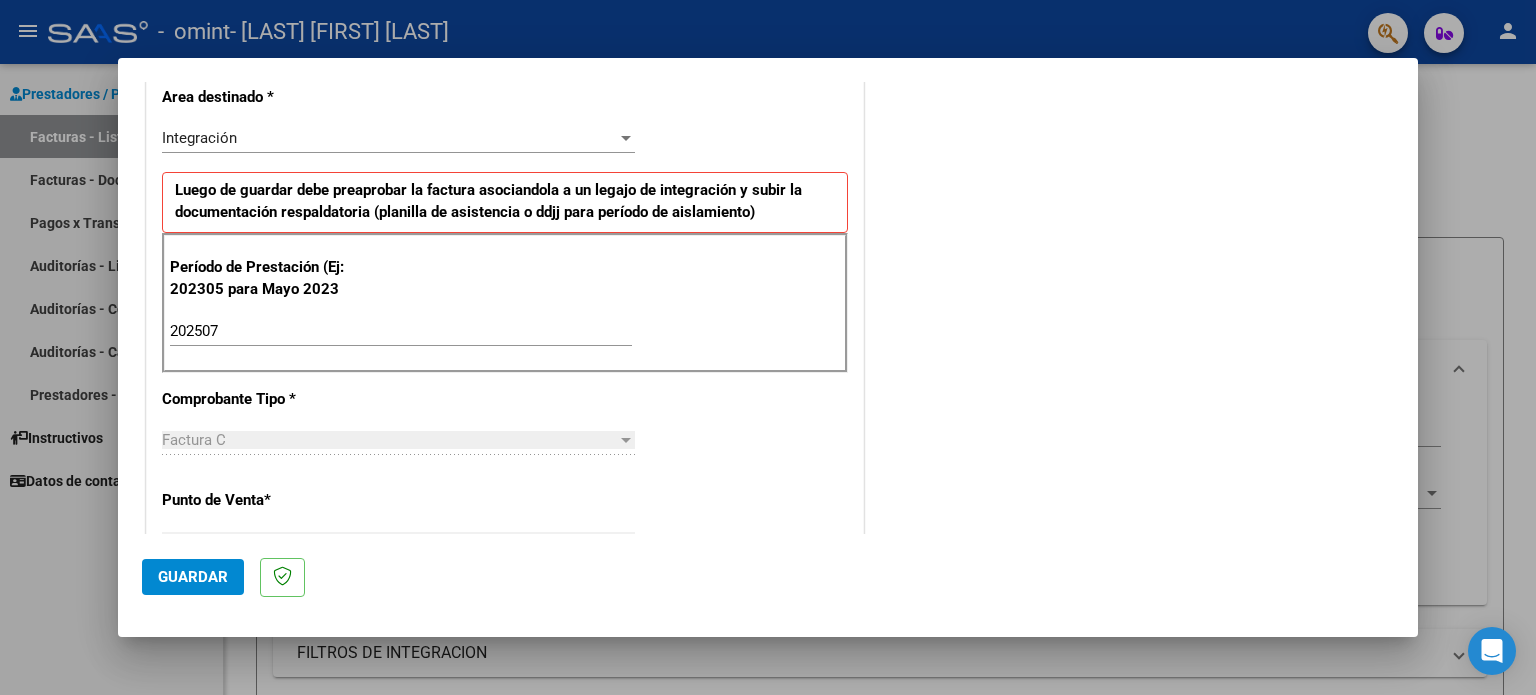 click at bounding box center [626, 440] 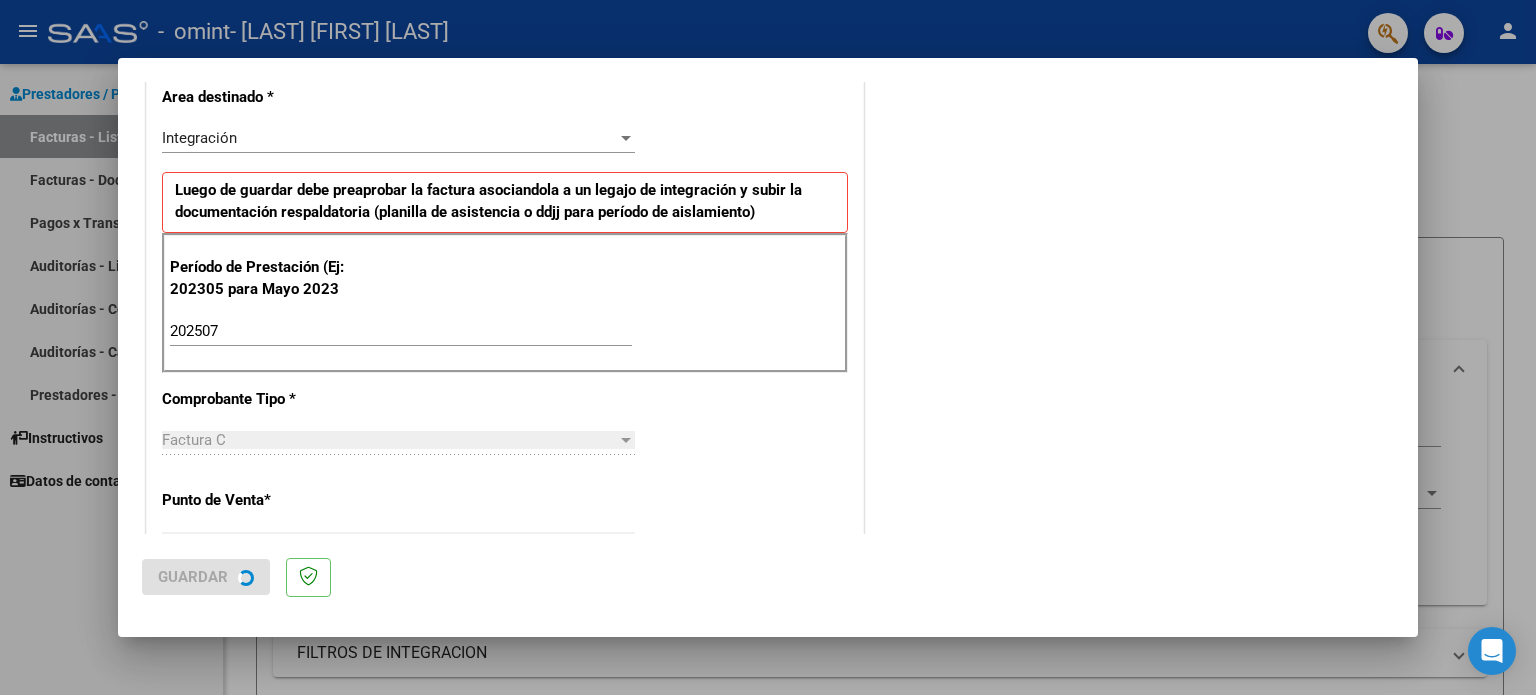scroll, scrollTop: 0, scrollLeft: 0, axis: both 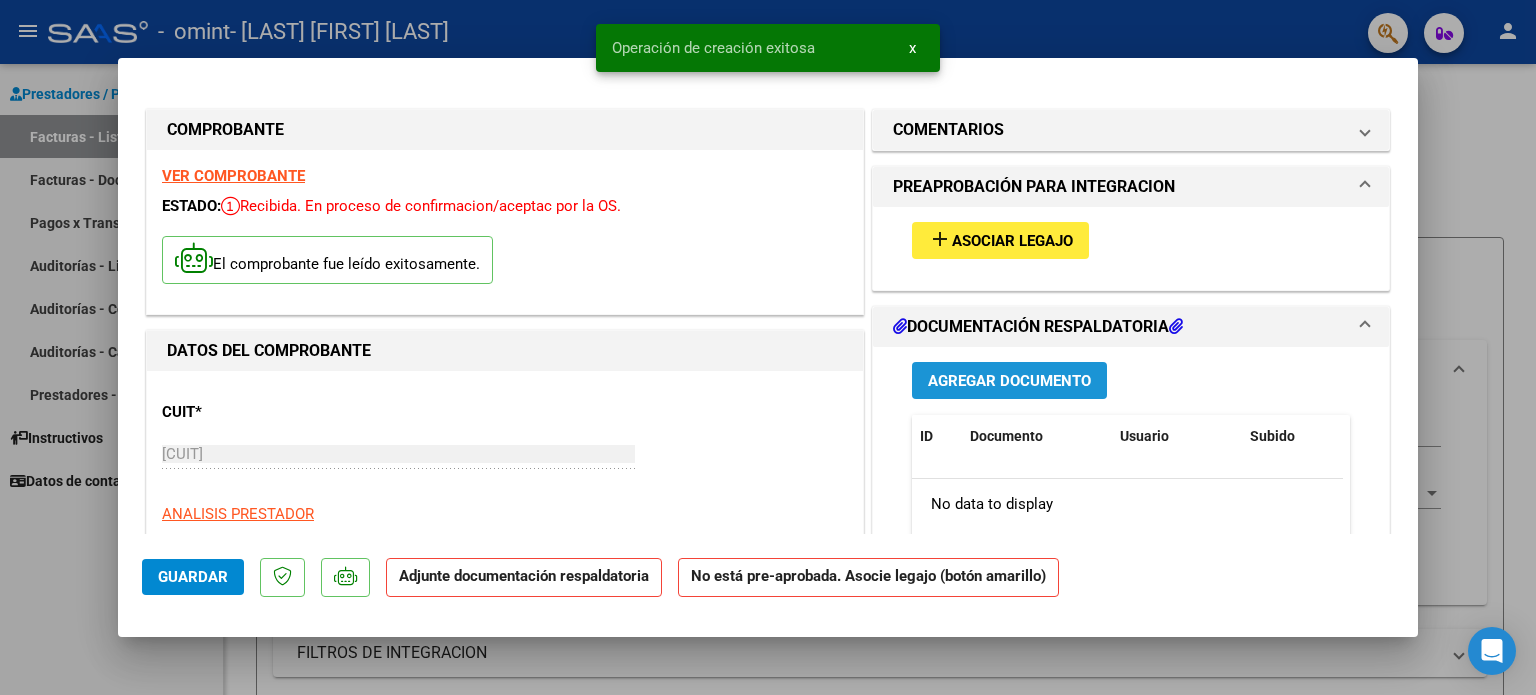 click on "Agregar Documento" at bounding box center [1009, 381] 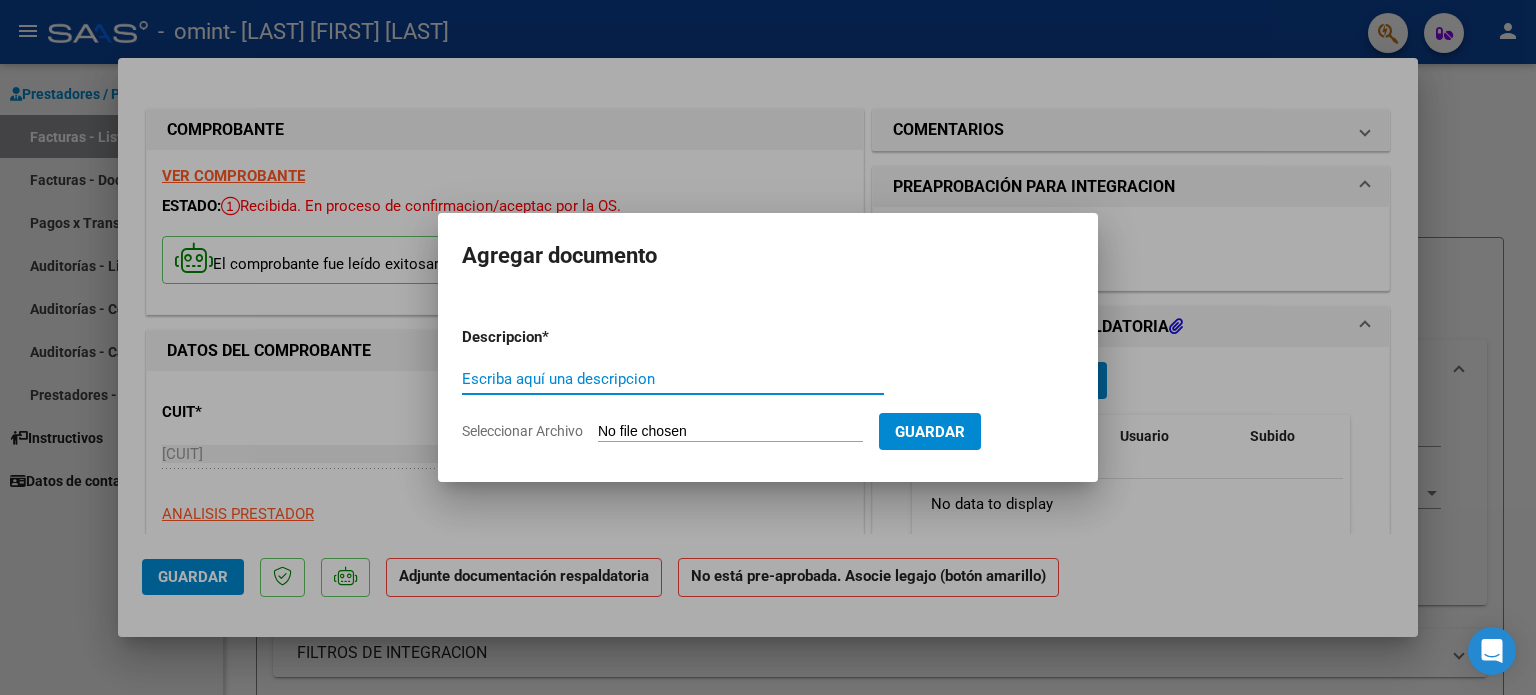 click on "Escriba aquí una descripcion" at bounding box center (673, 379) 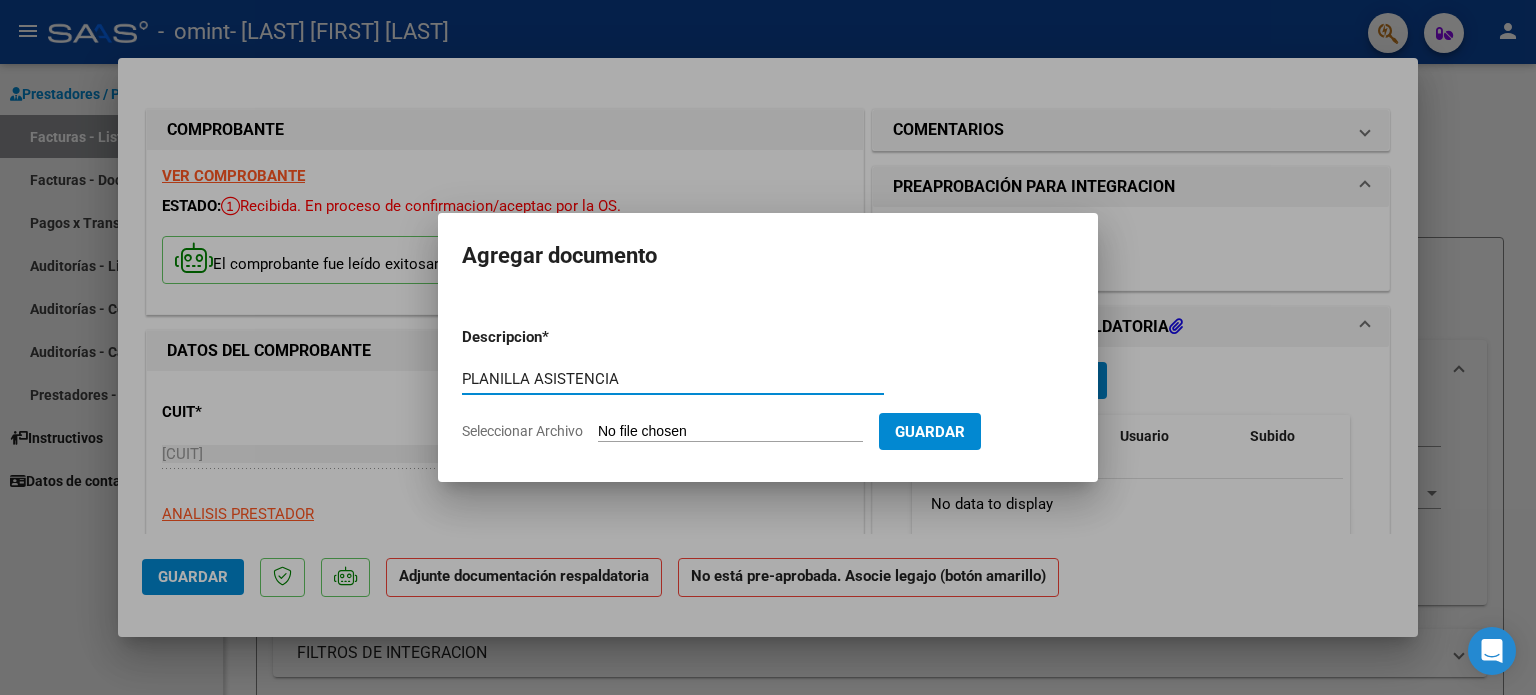 type on "PLANILLA ASISTENCIA" 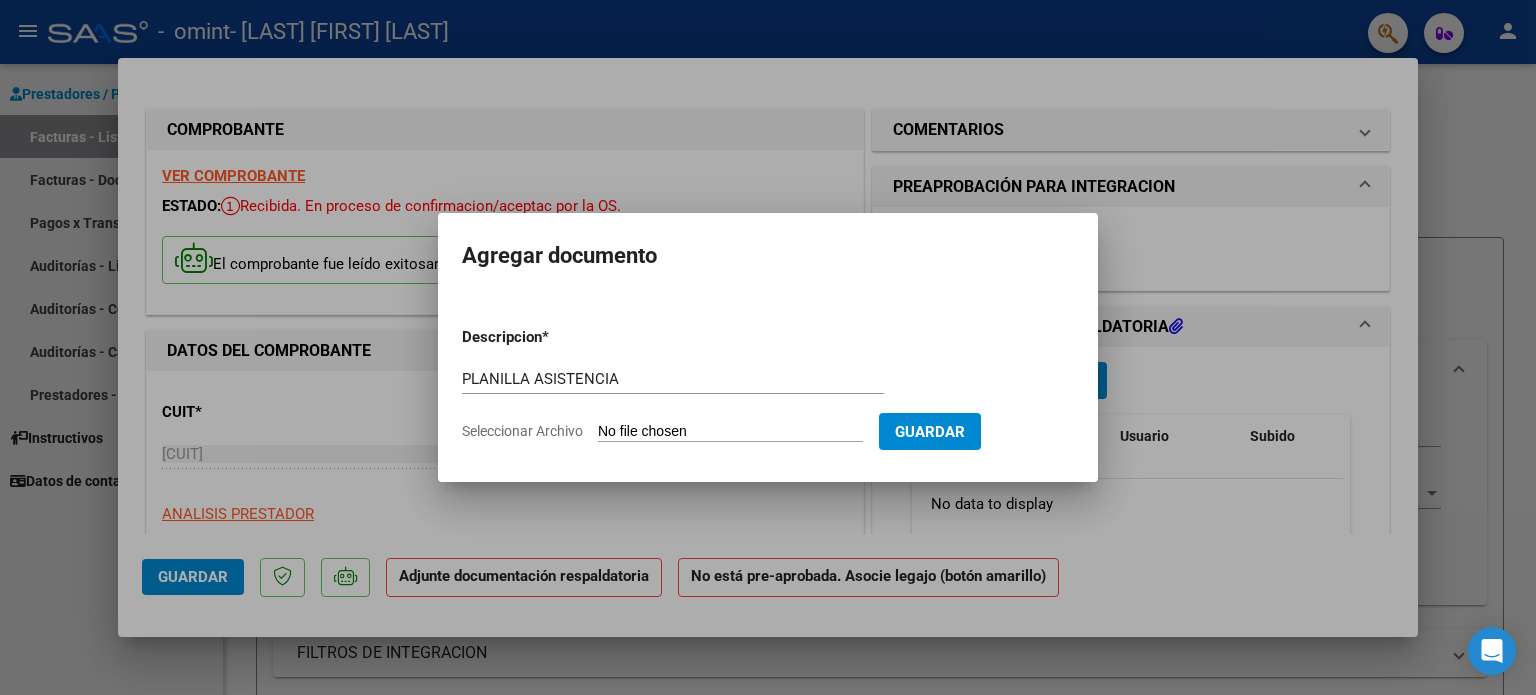 click on "Seleccionar Archivo" 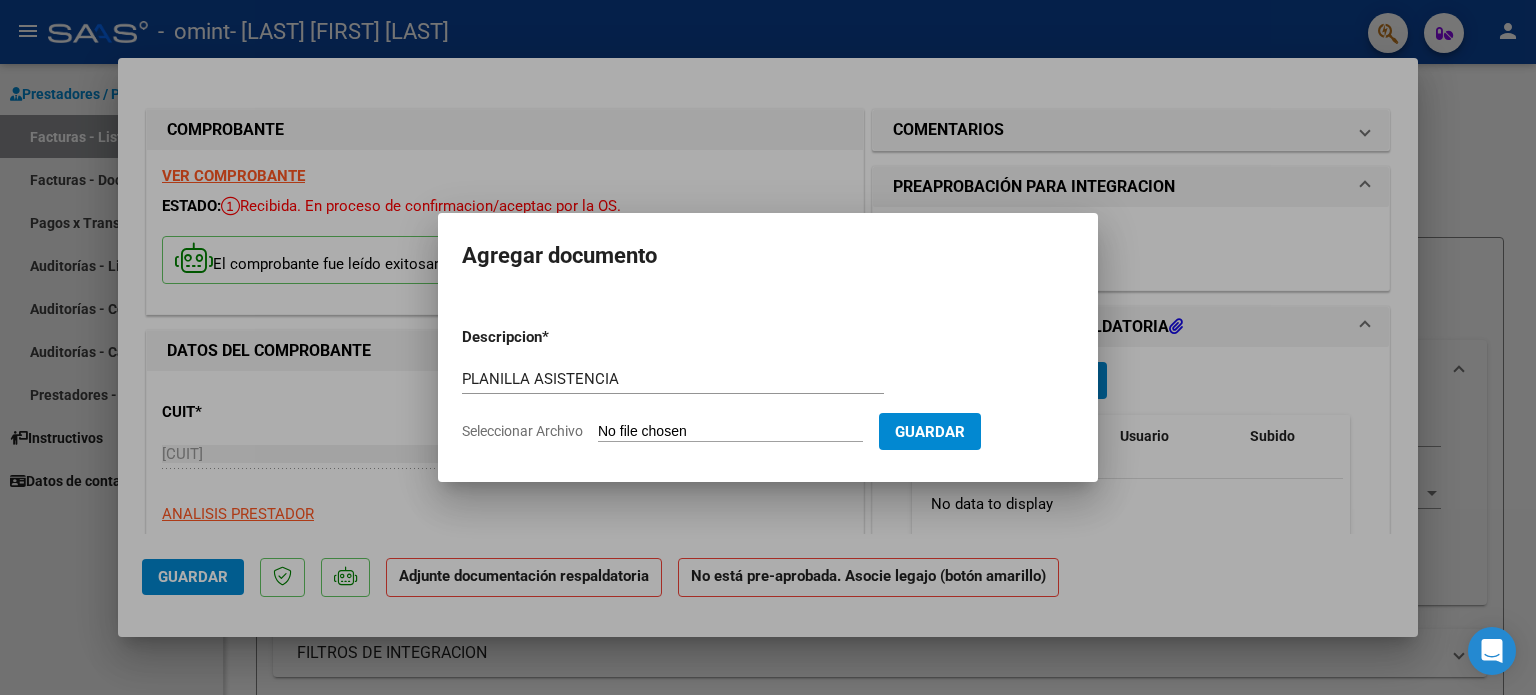 type on "C:\fakepath\CamScanner 17-7-25 17.22.pdf" 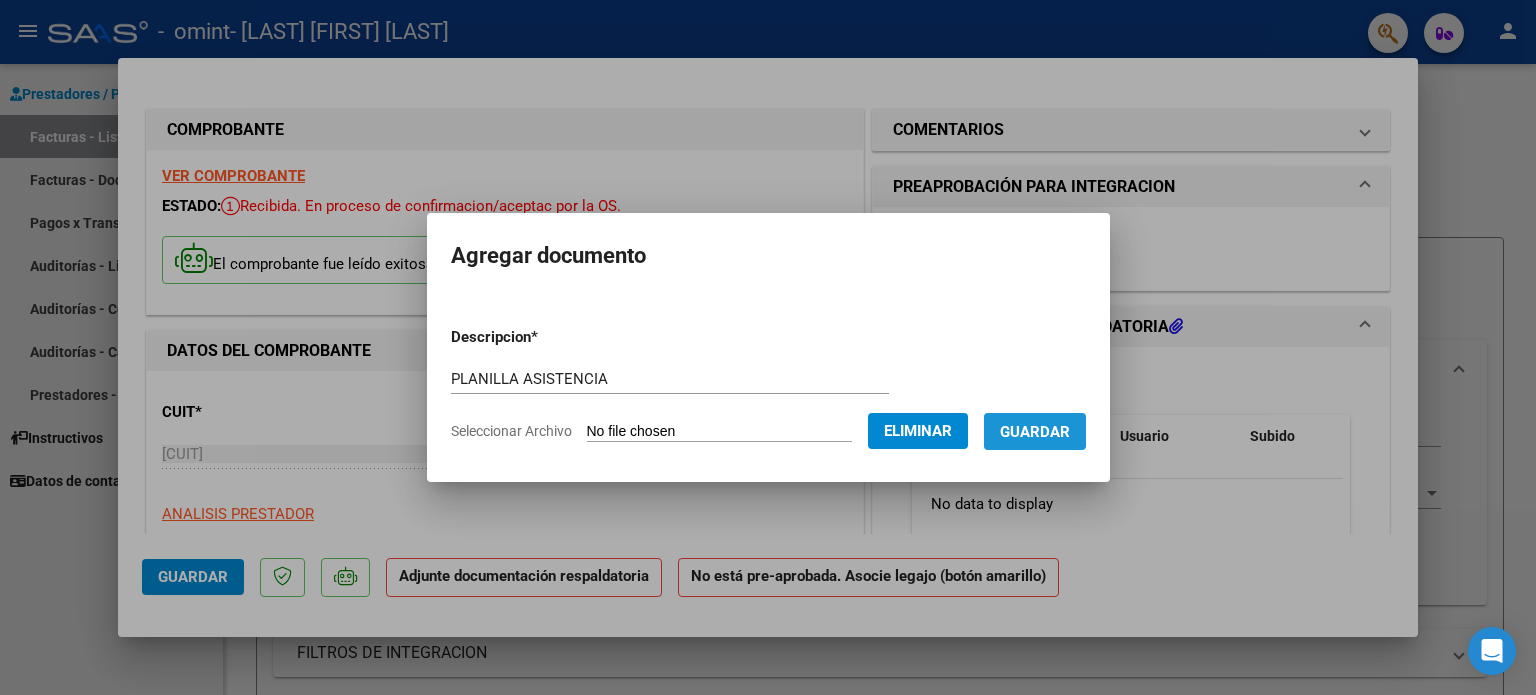 click on "Guardar" at bounding box center (1035, 432) 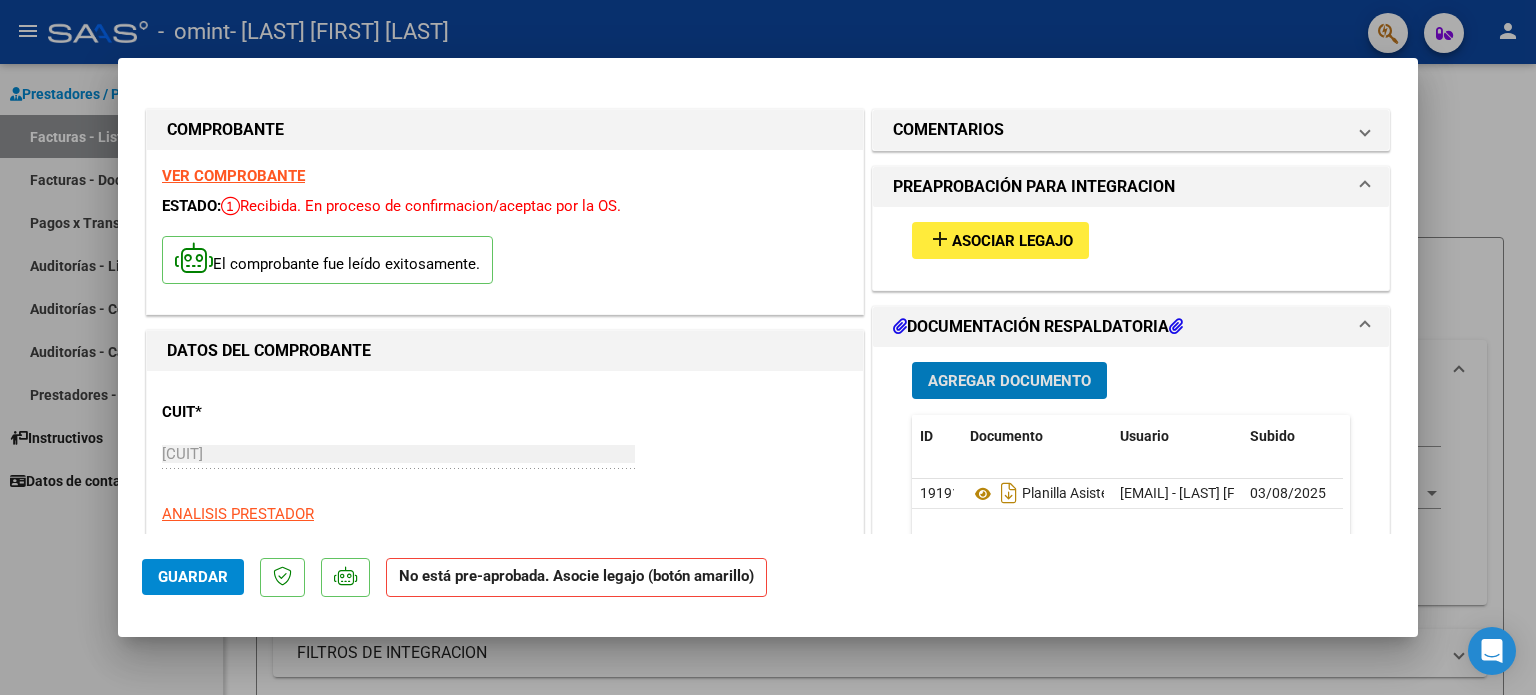 click on "Asociar Legajo" at bounding box center (1012, 241) 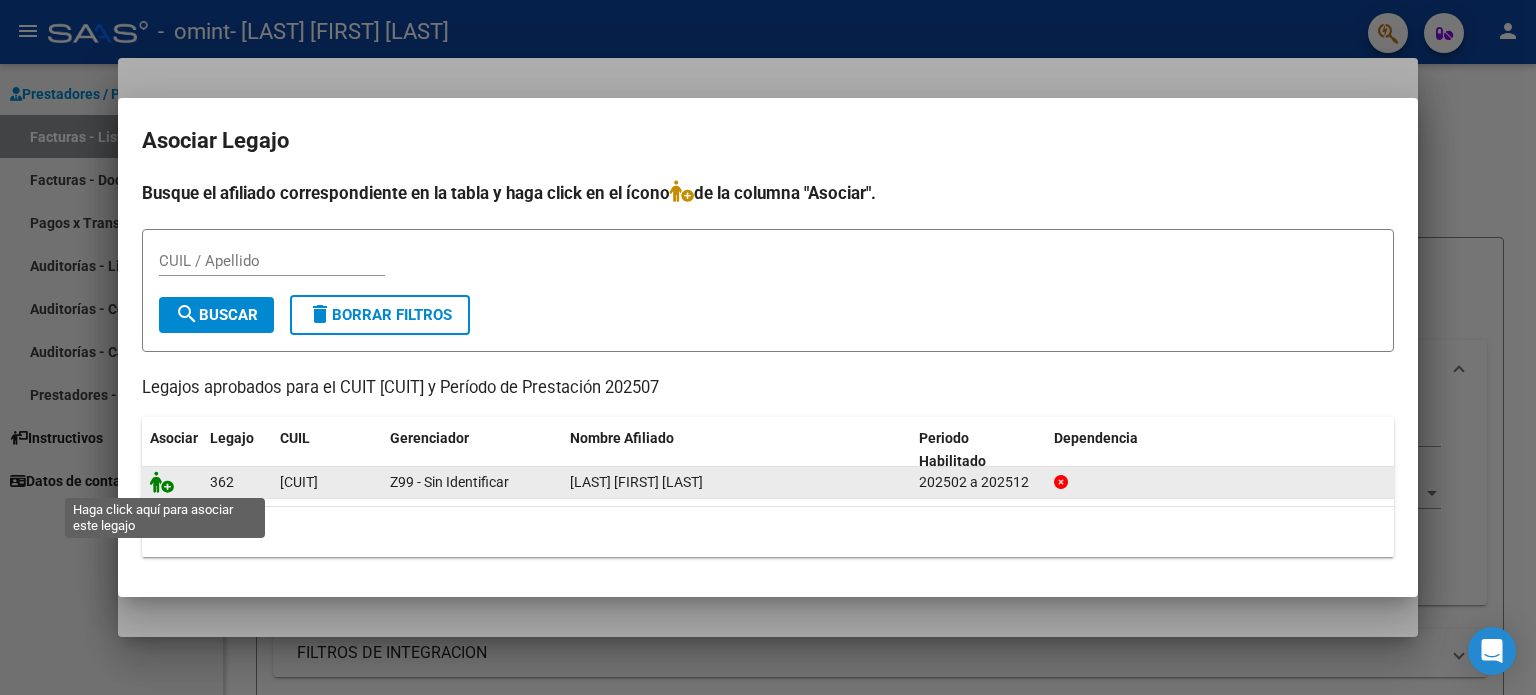 click 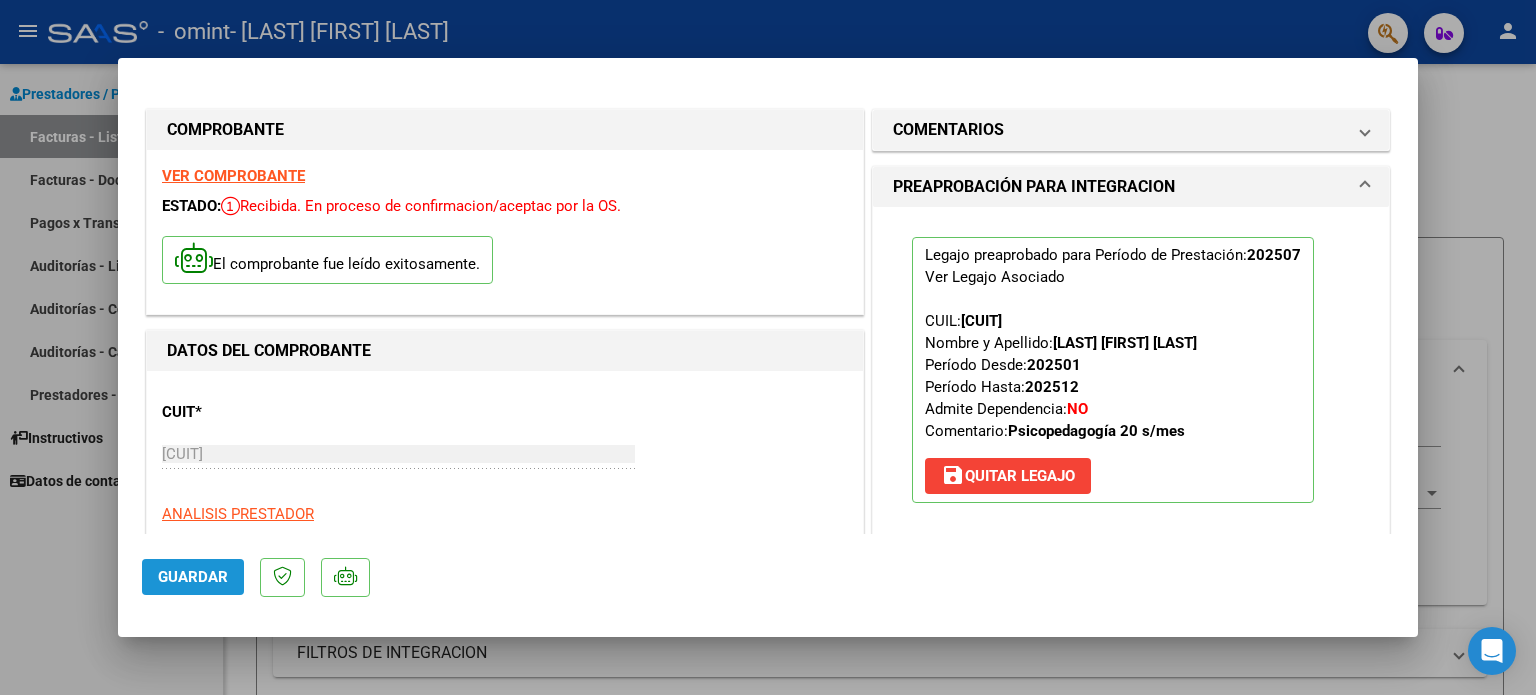 click on "Guardar" 